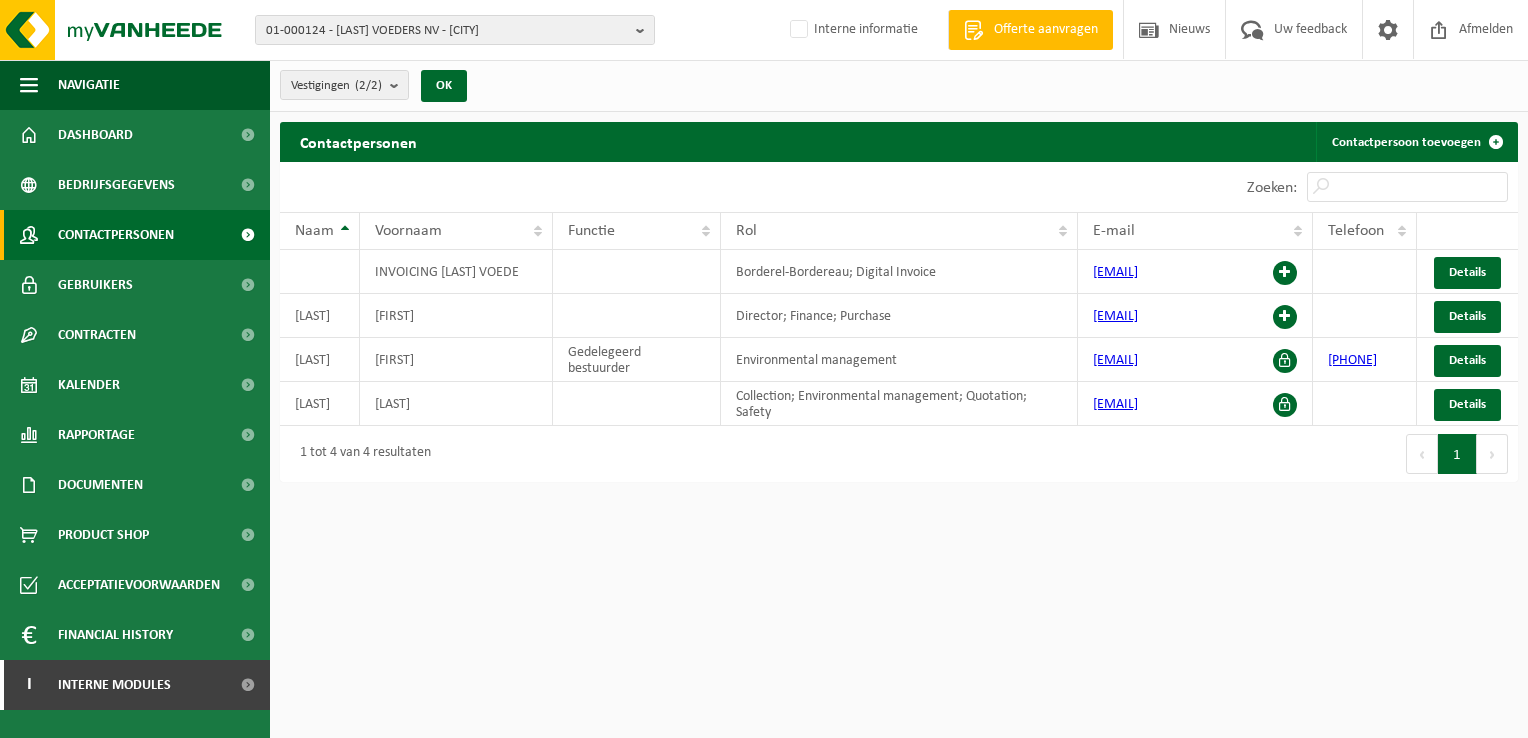 scroll, scrollTop: 0, scrollLeft: 0, axis: both 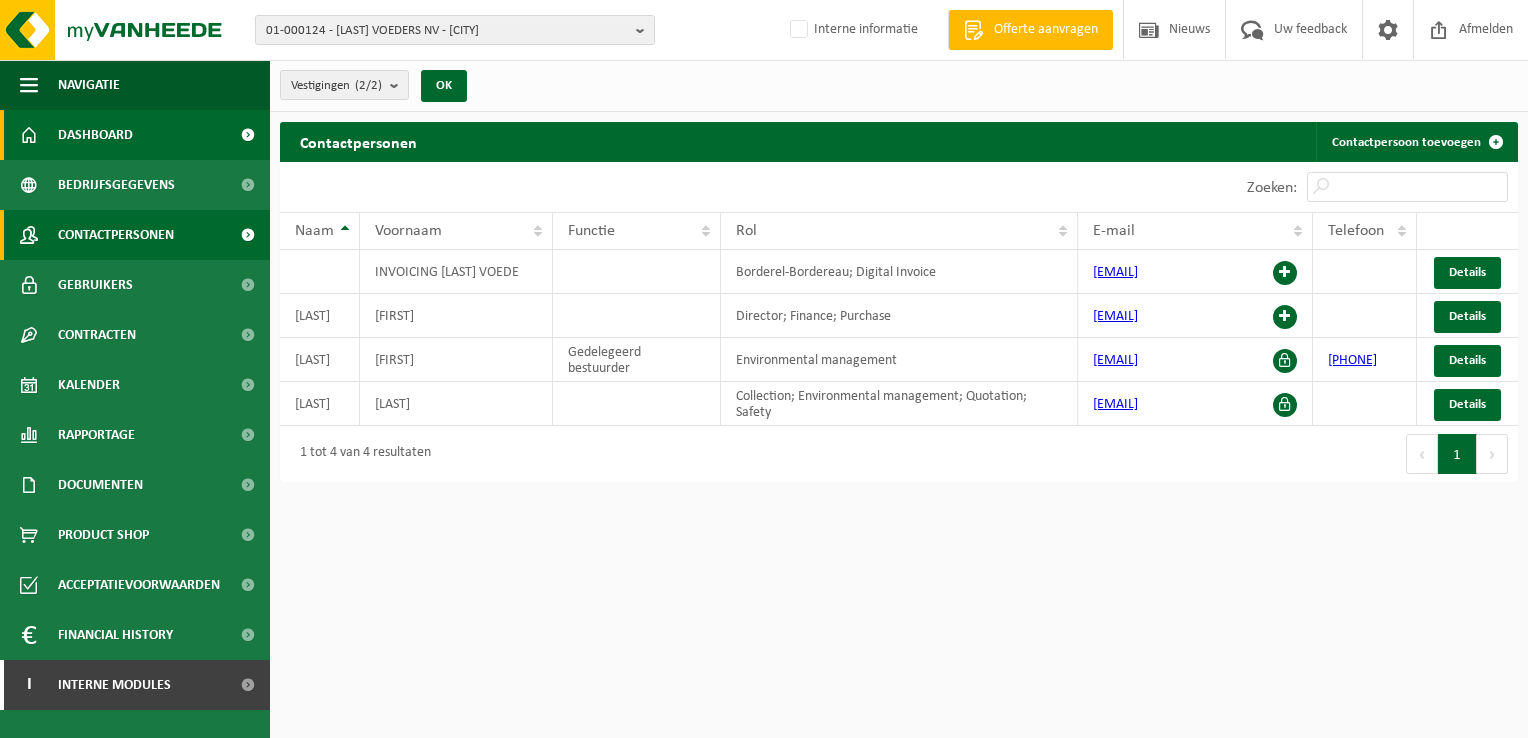 click on "Dashboard" at bounding box center (95, 135) 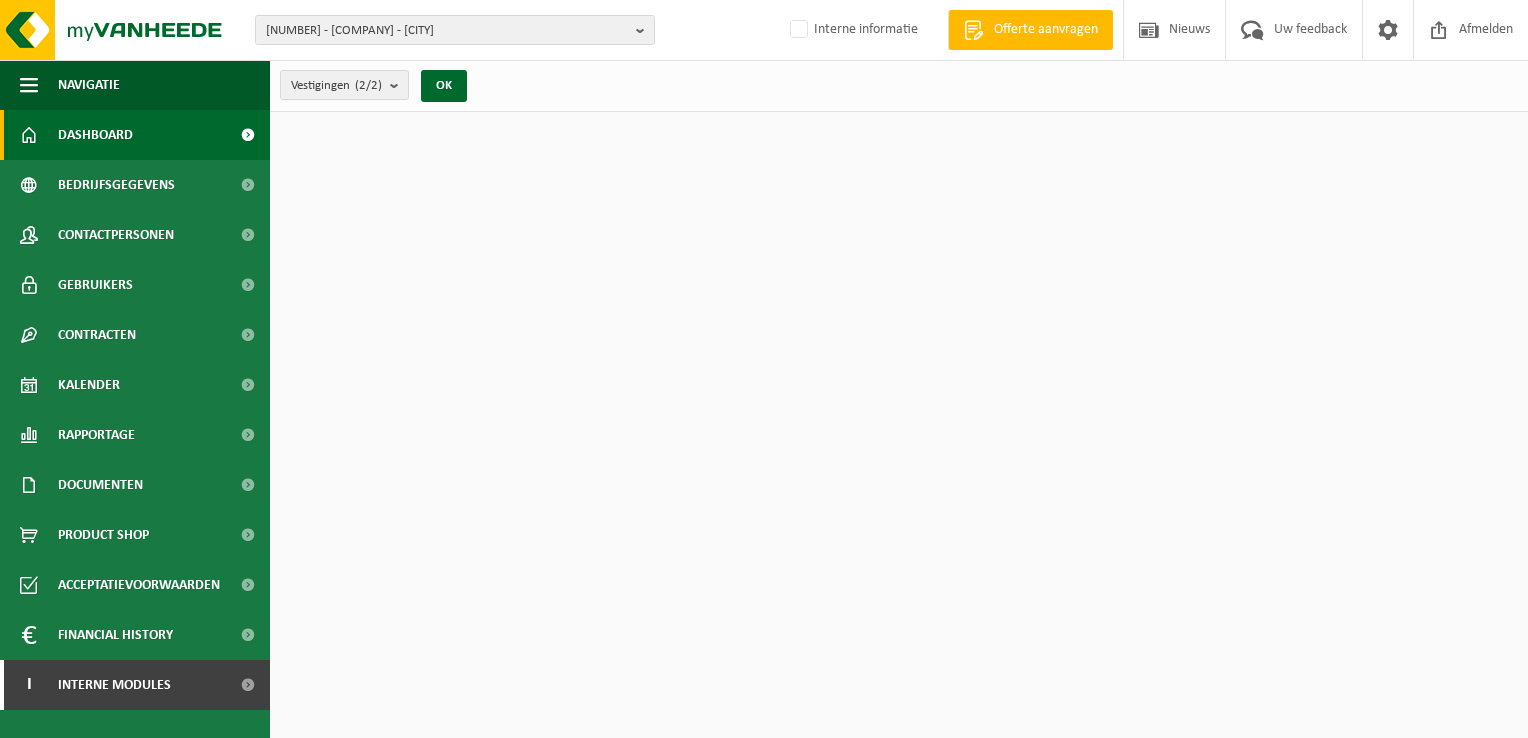 scroll, scrollTop: 0, scrollLeft: 0, axis: both 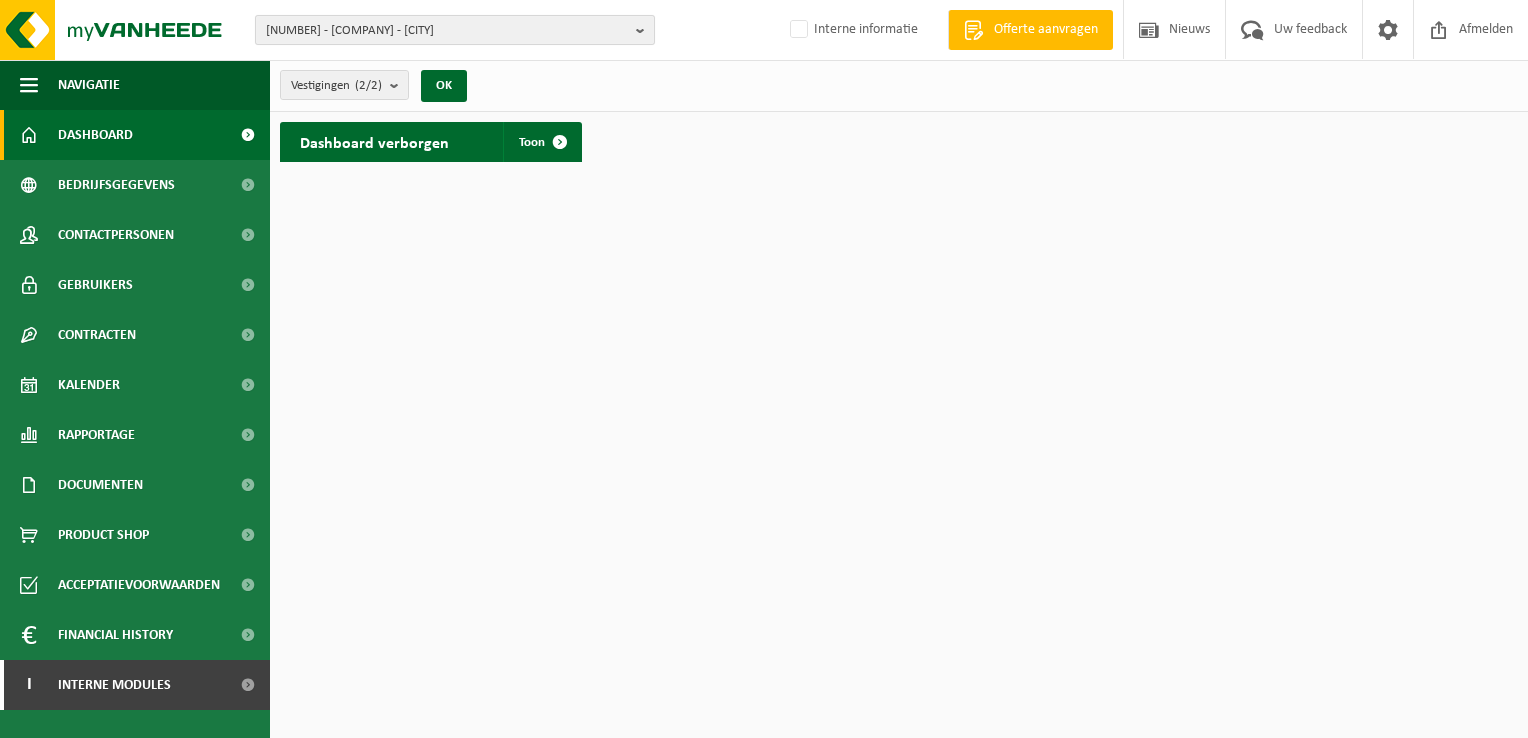 click on "[NUMBER] - [COMPANY] - [CITY]" at bounding box center [455, 30] 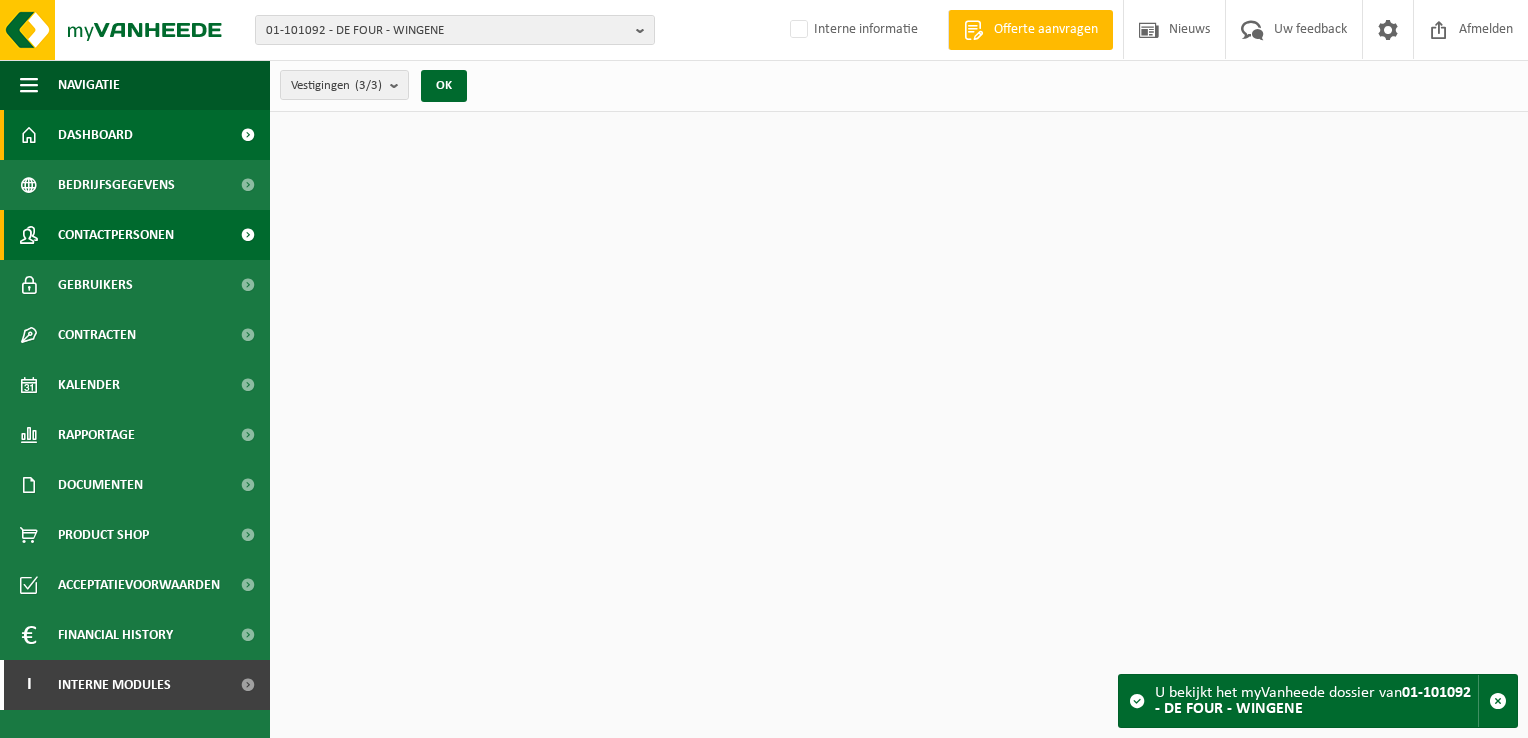 scroll, scrollTop: 0, scrollLeft: 0, axis: both 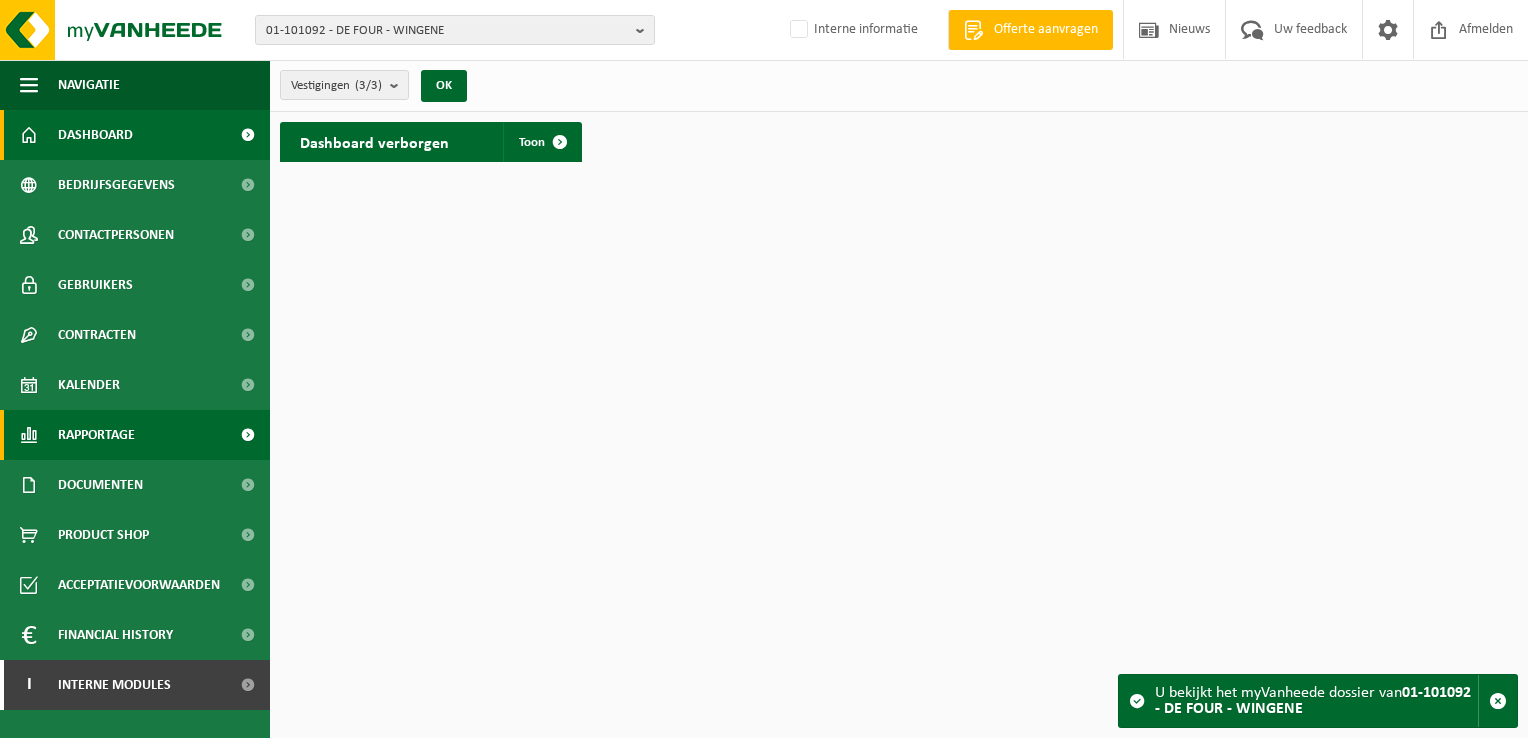 click on "Rapportage" at bounding box center [96, 435] 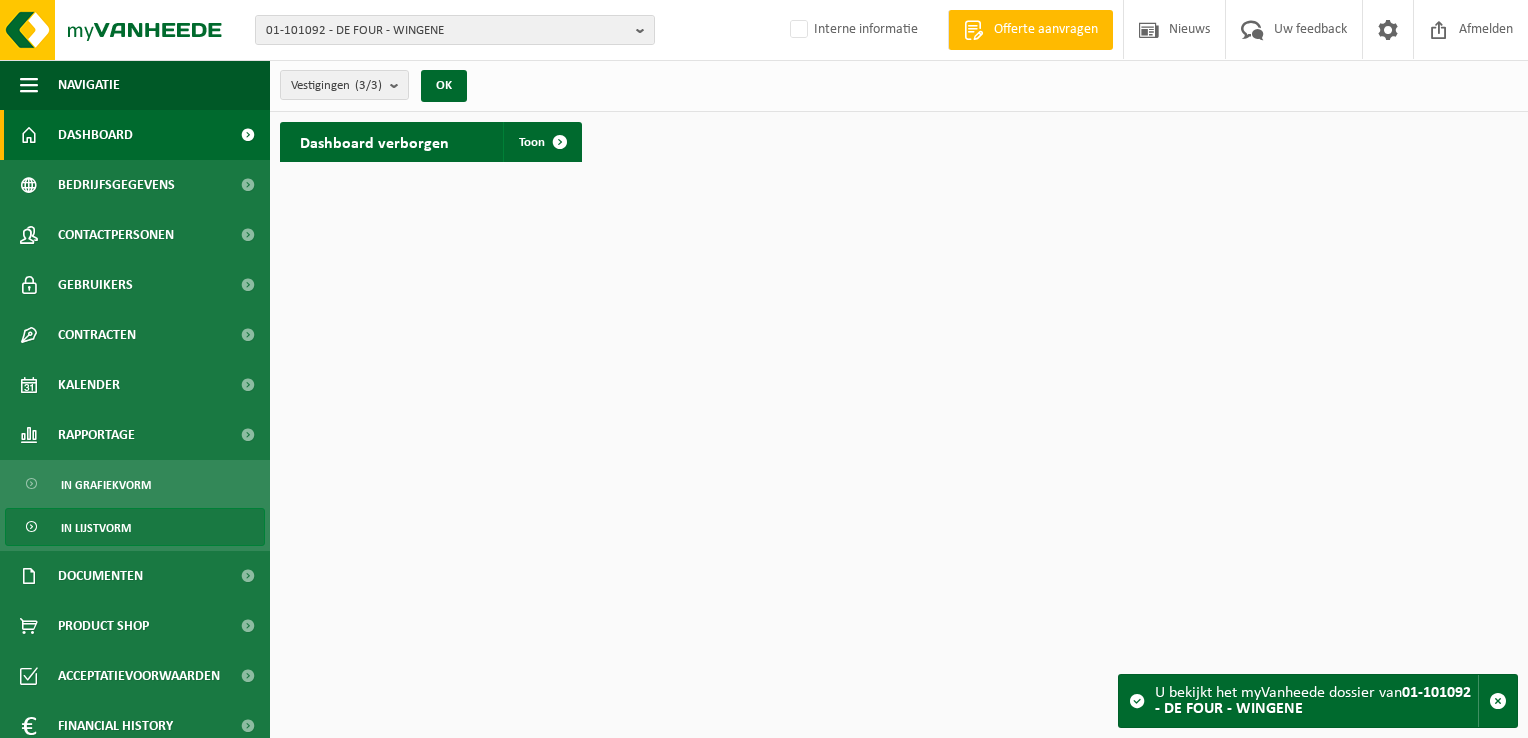 click on "In lijstvorm" at bounding box center [96, 528] 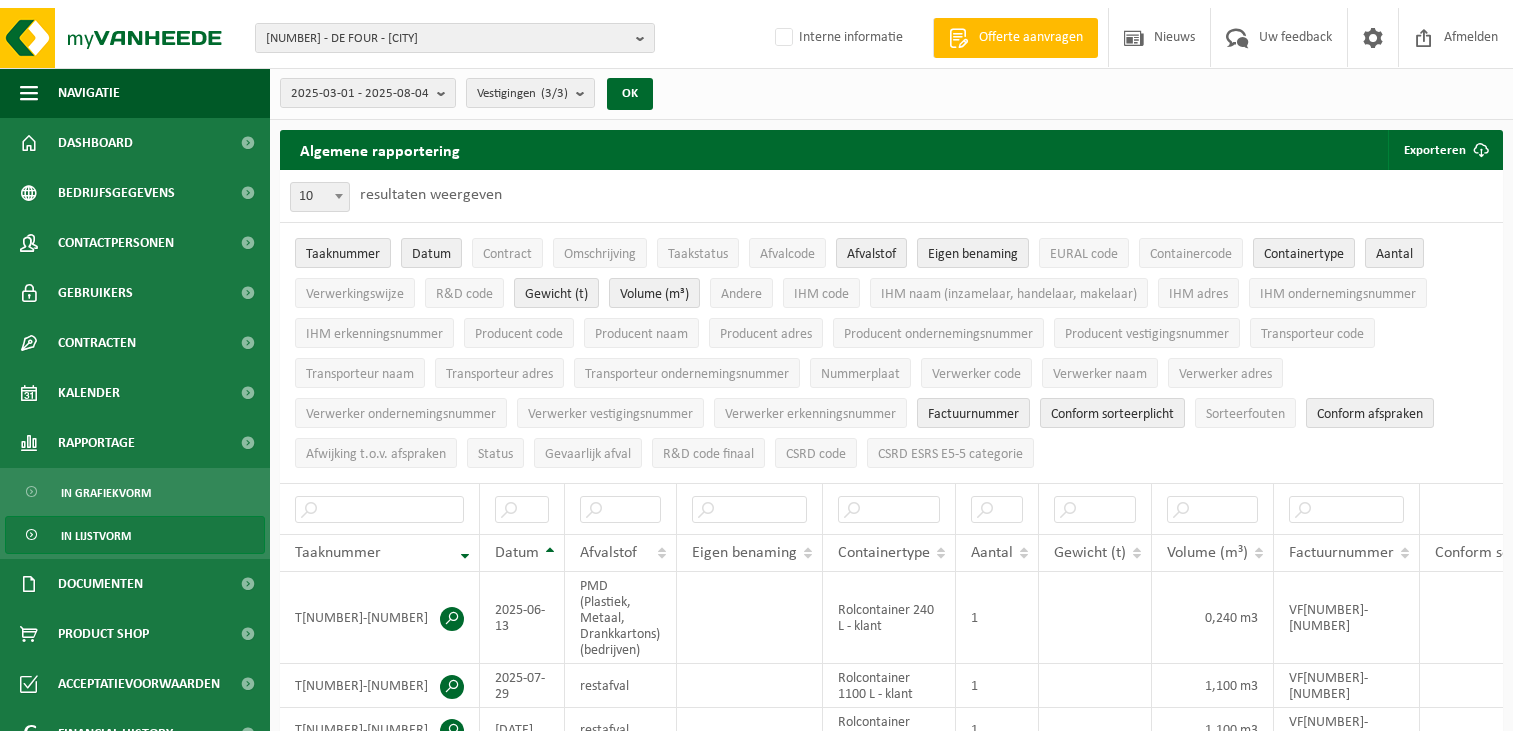 scroll, scrollTop: 0, scrollLeft: 0, axis: both 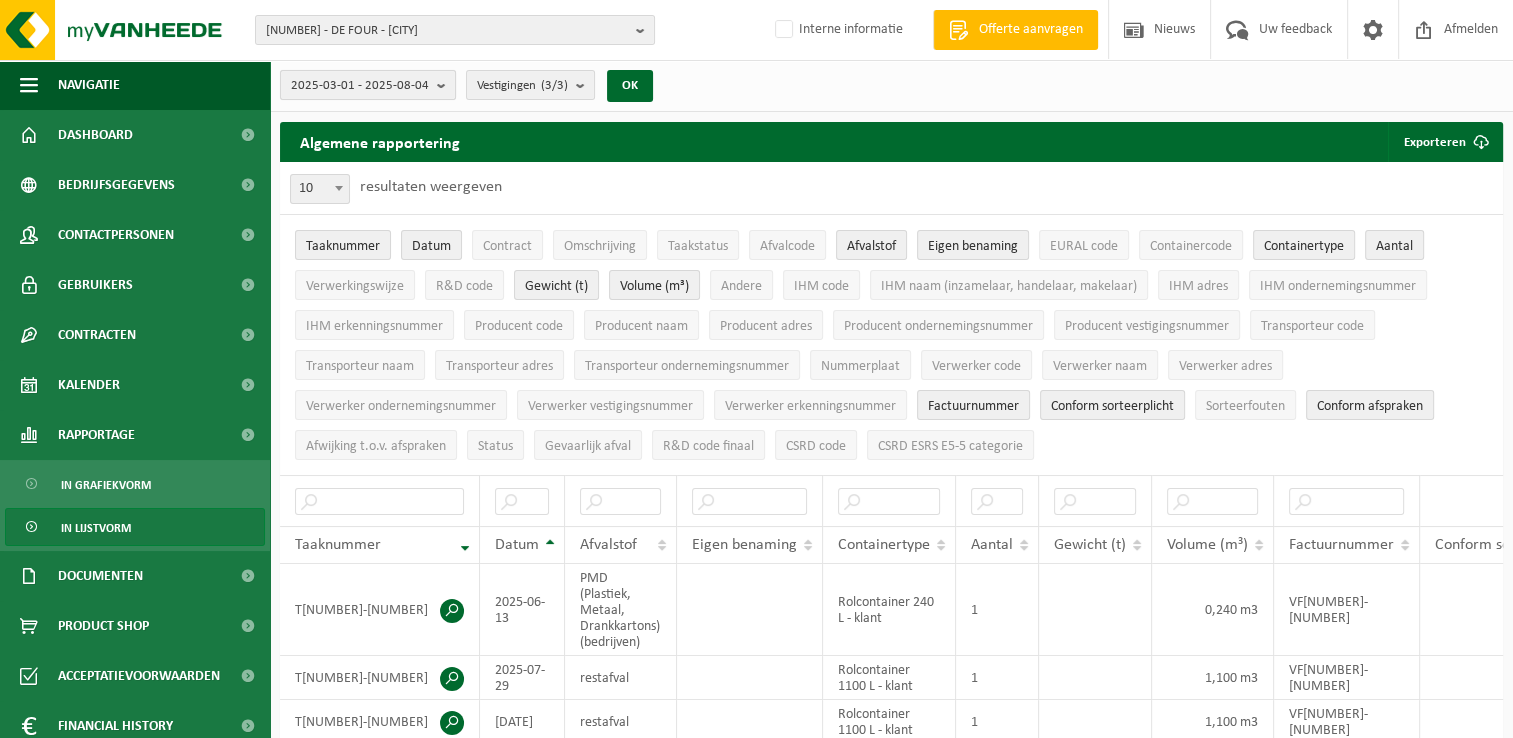 click at bounding box center (446, 85) 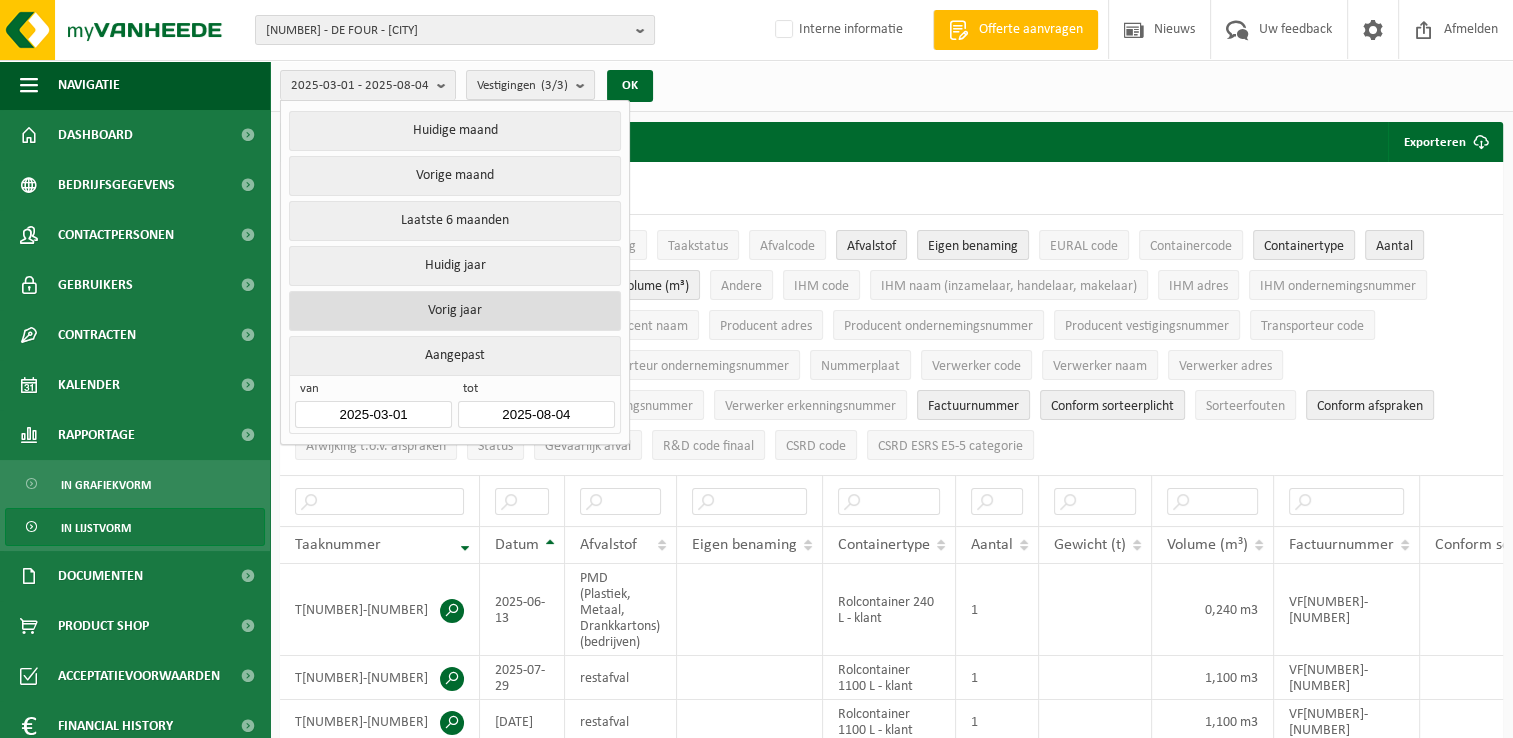 click on "Vorig jaar" at bounding box center (454, 311) 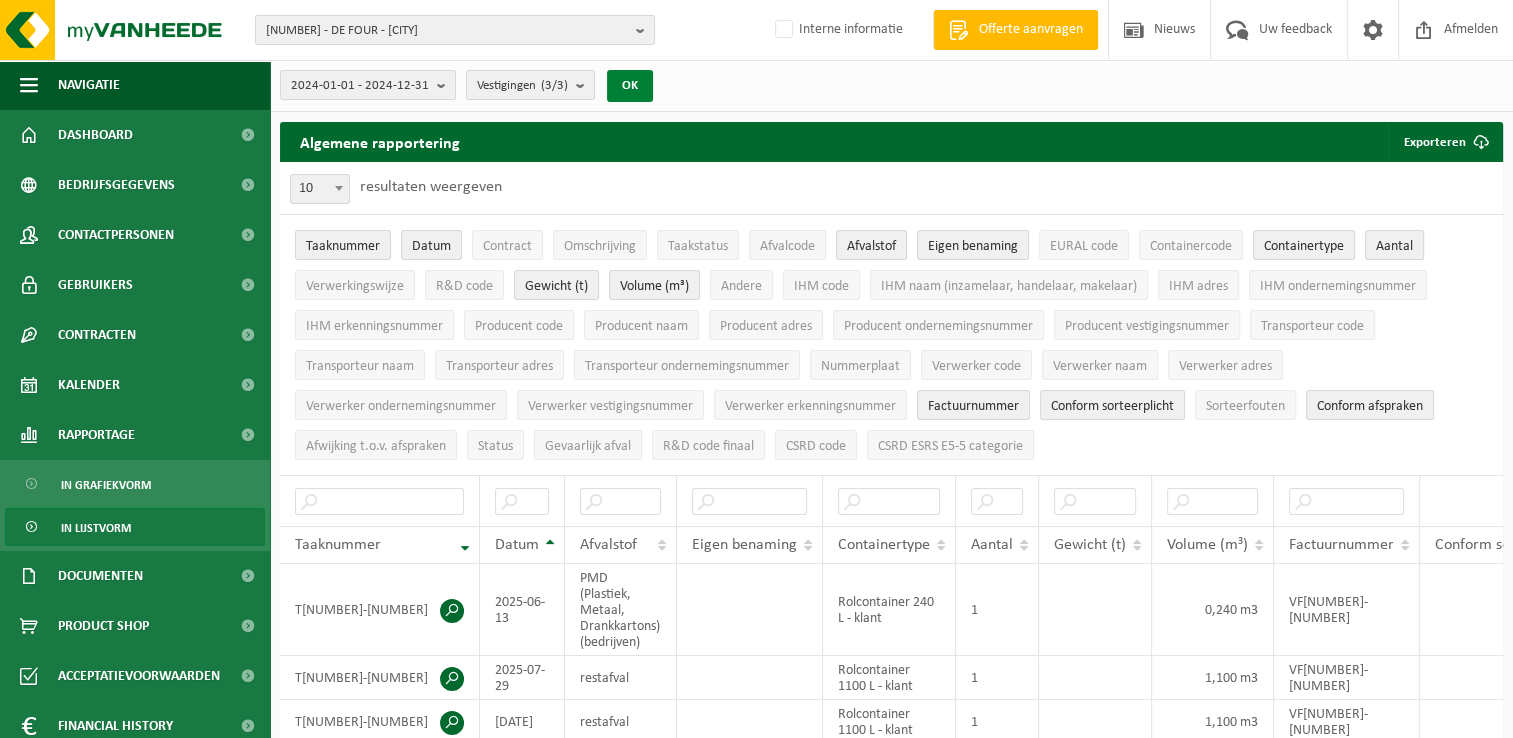 click on "OK" at bounding box center (630, 86) 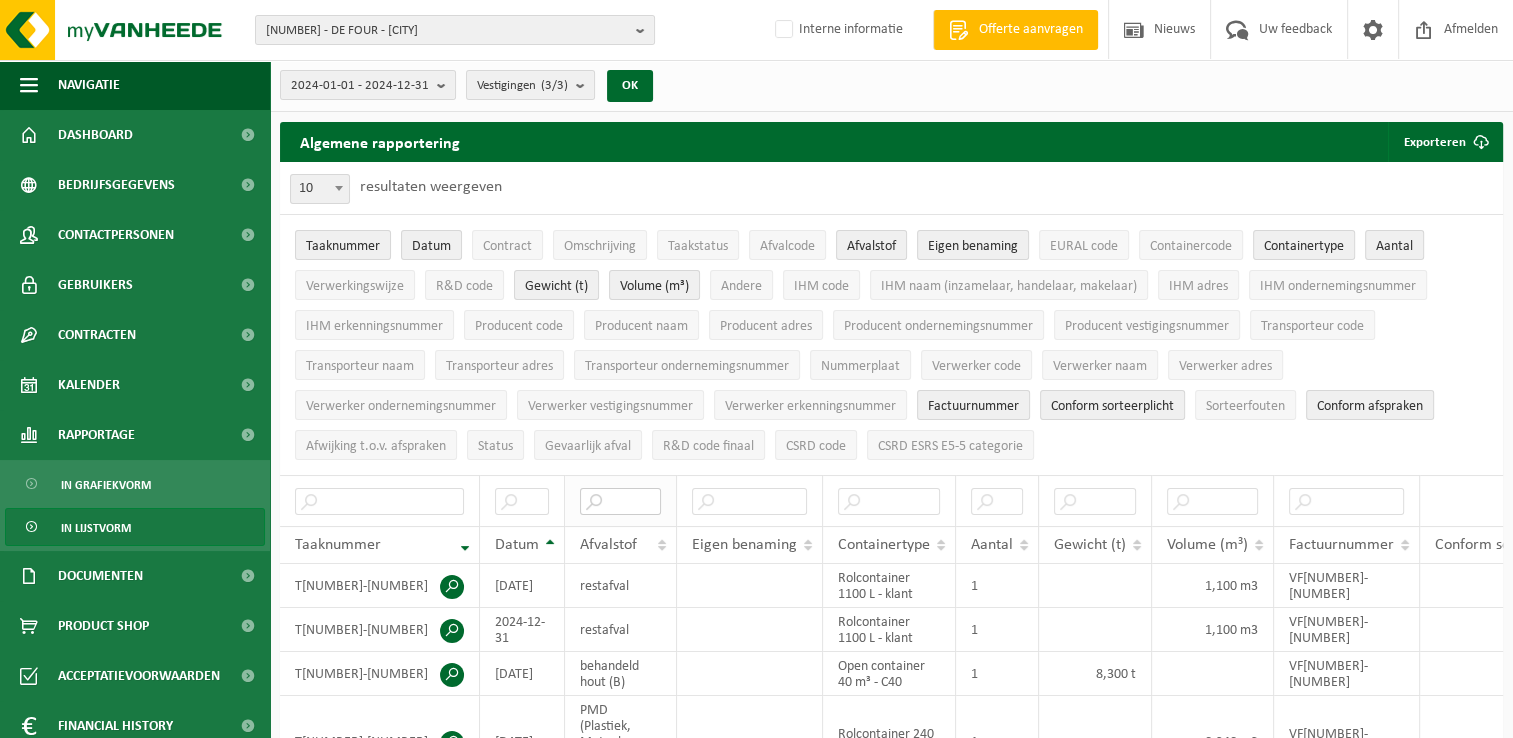 click at bounding box center (620, 501) 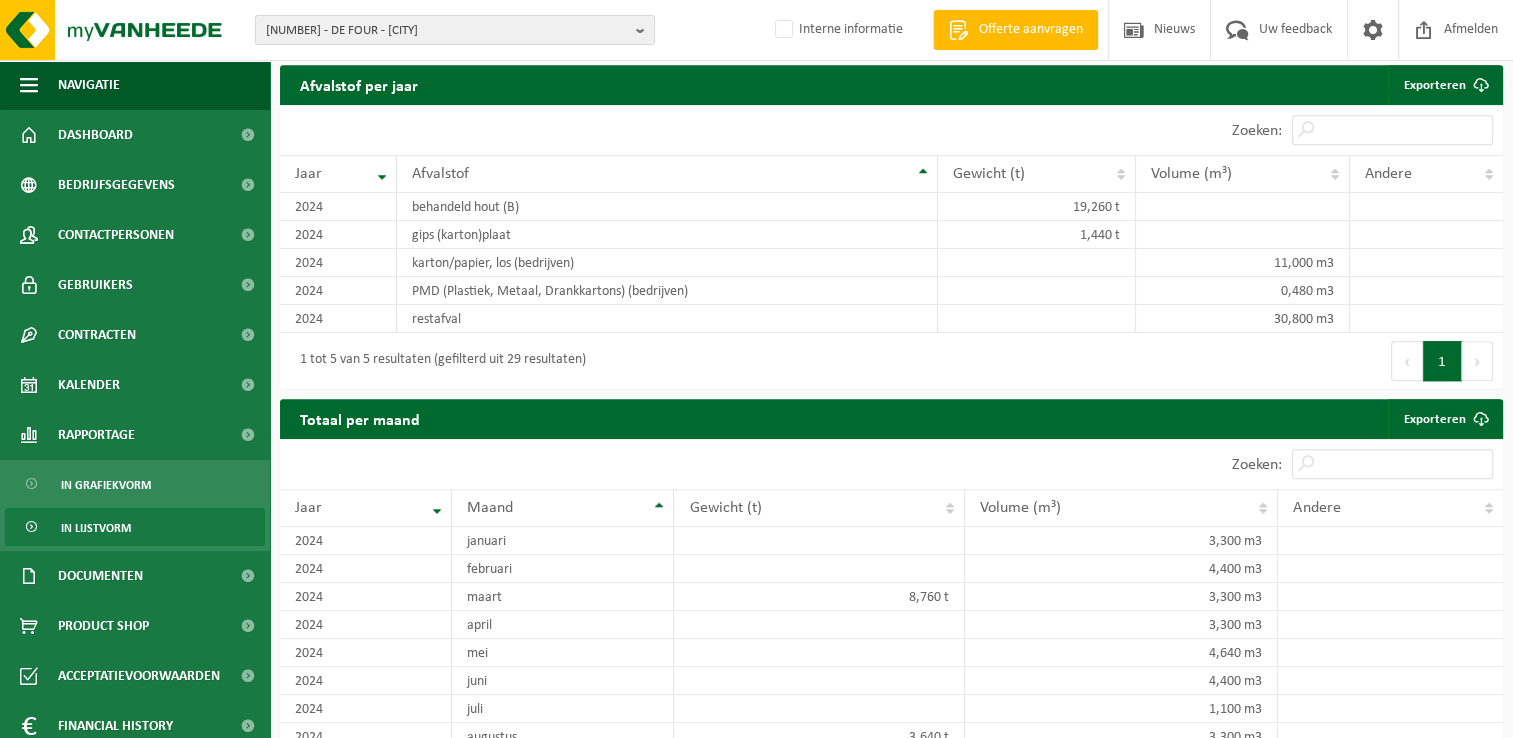 scroll, scrollTop: 1500, scrollLeft: 0, axis: vertical 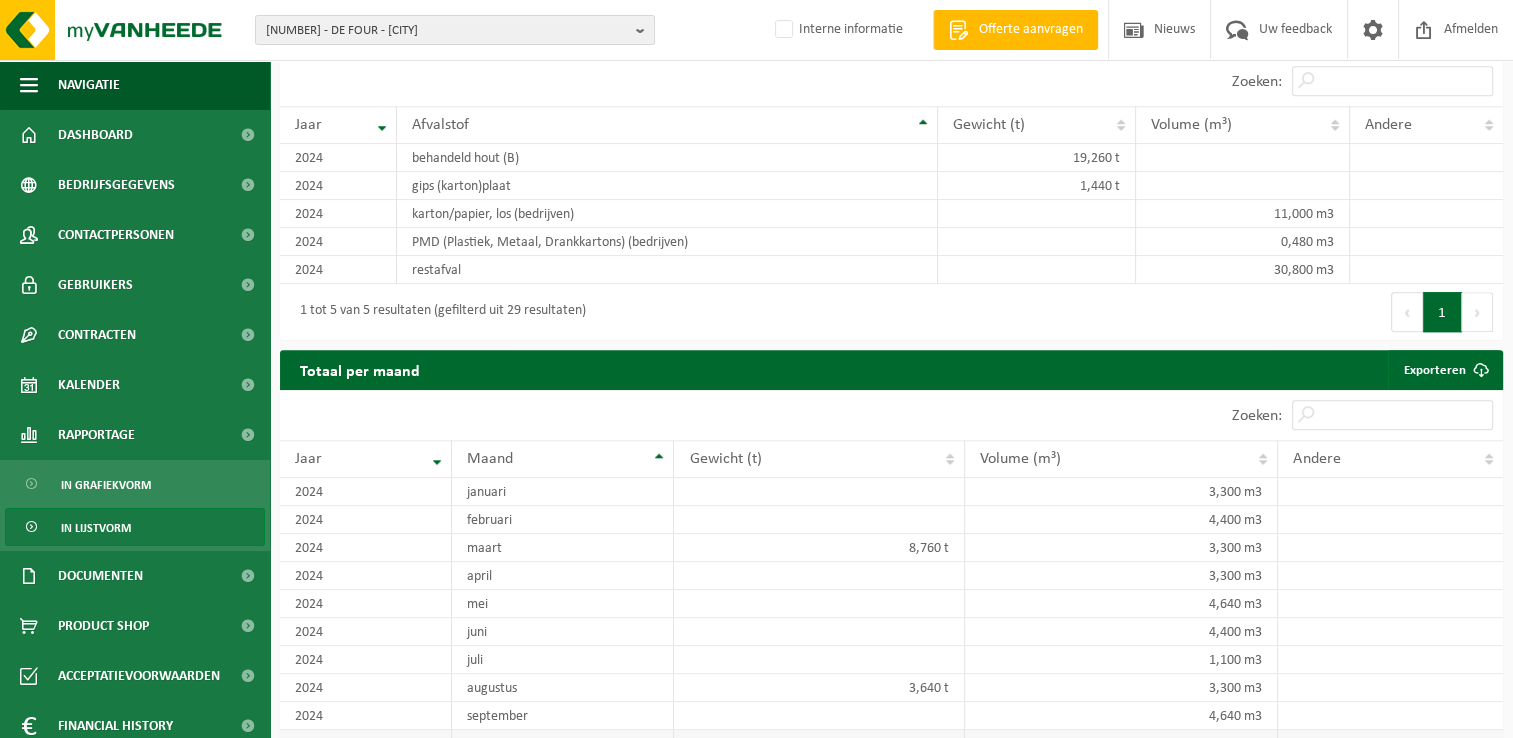 type on "hout" 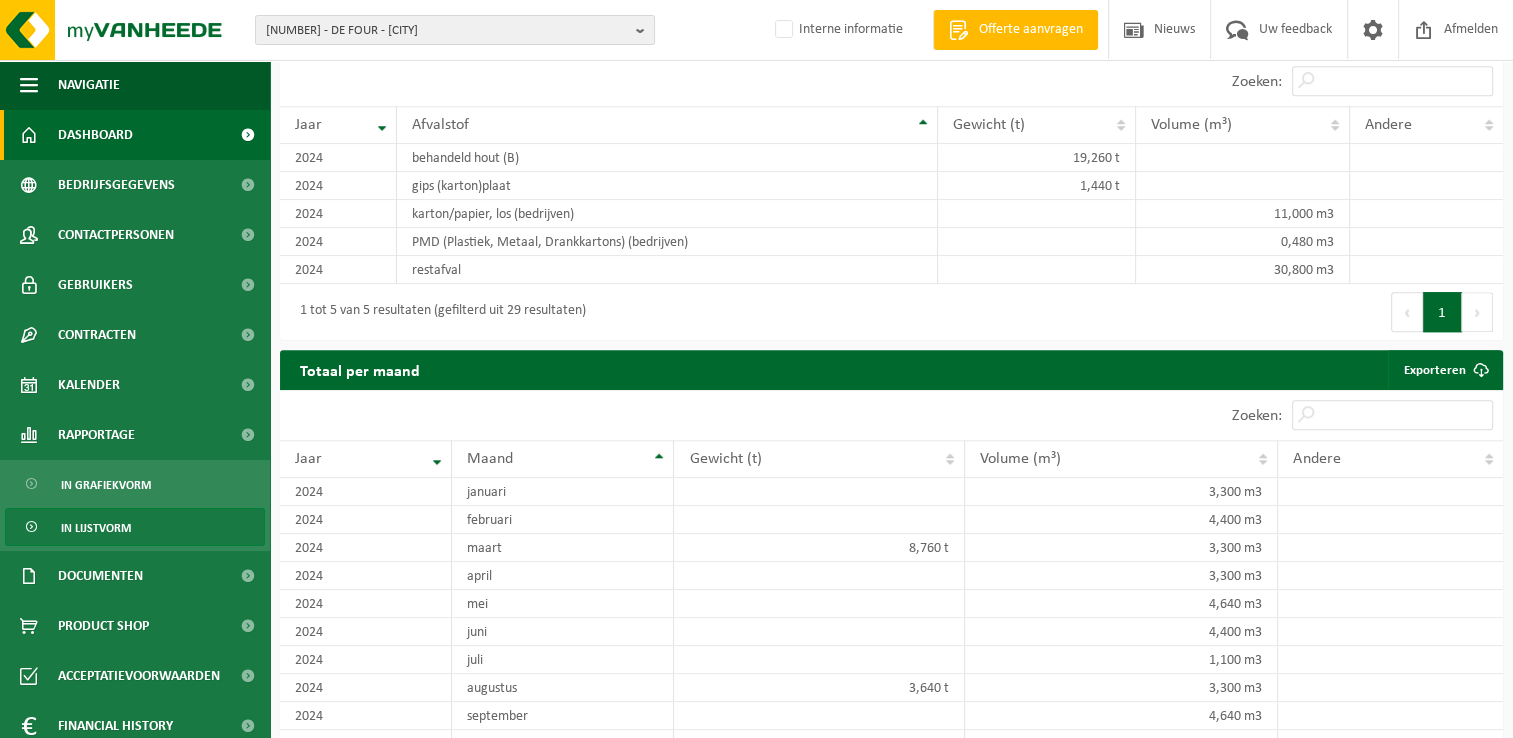 click on "Dashboard" at bounding box center [95, 135] 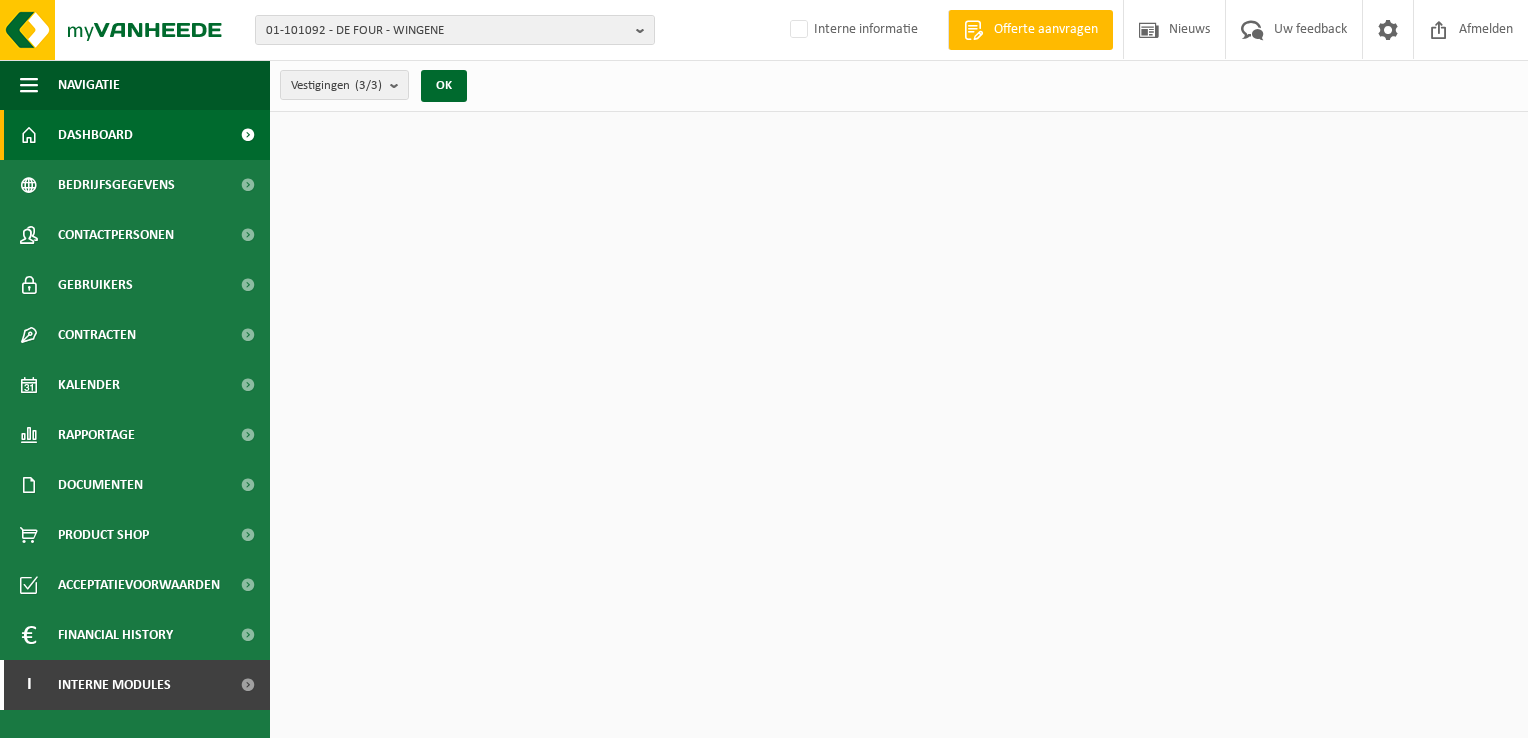 scroll, scrollTop: 0, scrollLeft: 0, axis: both 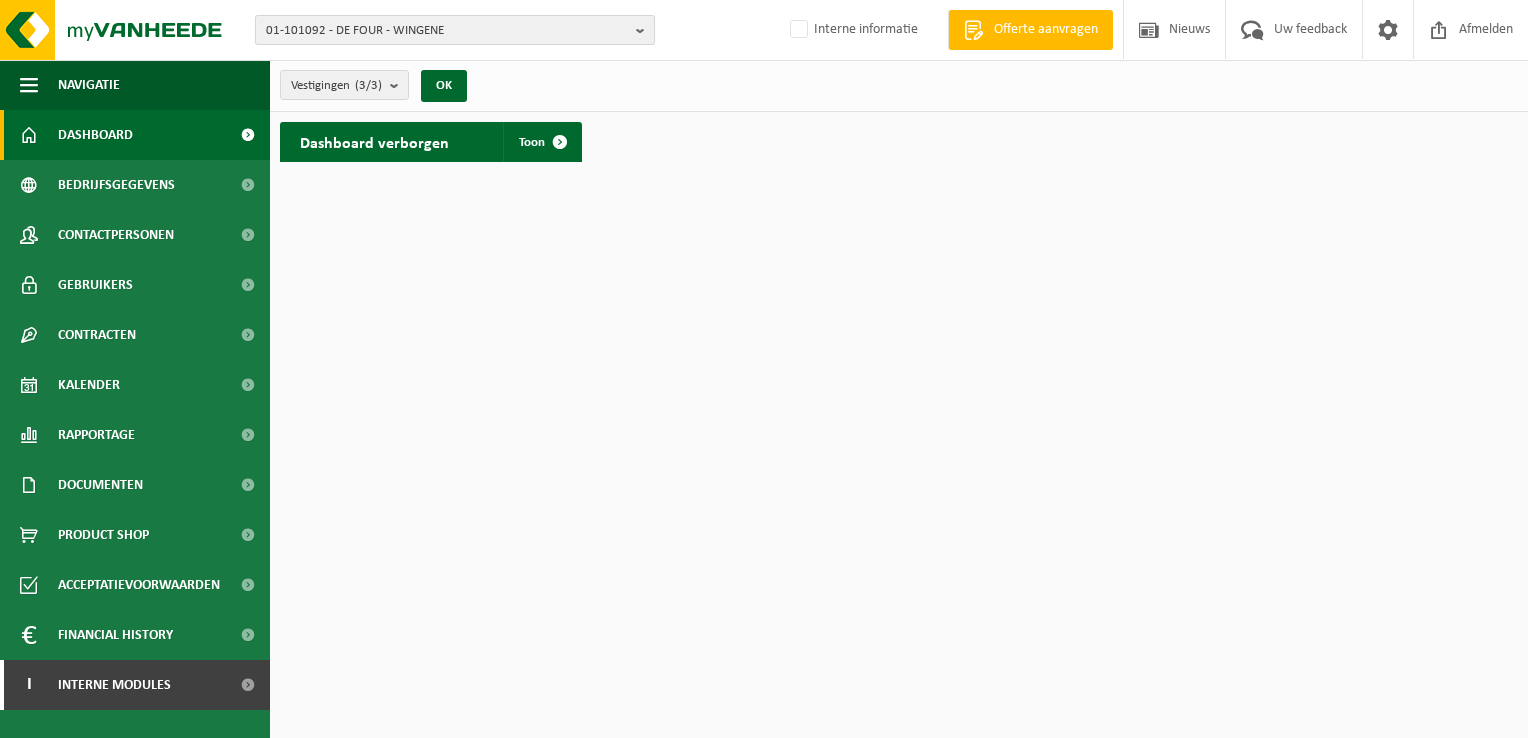 click at bounding box center (645, 30) 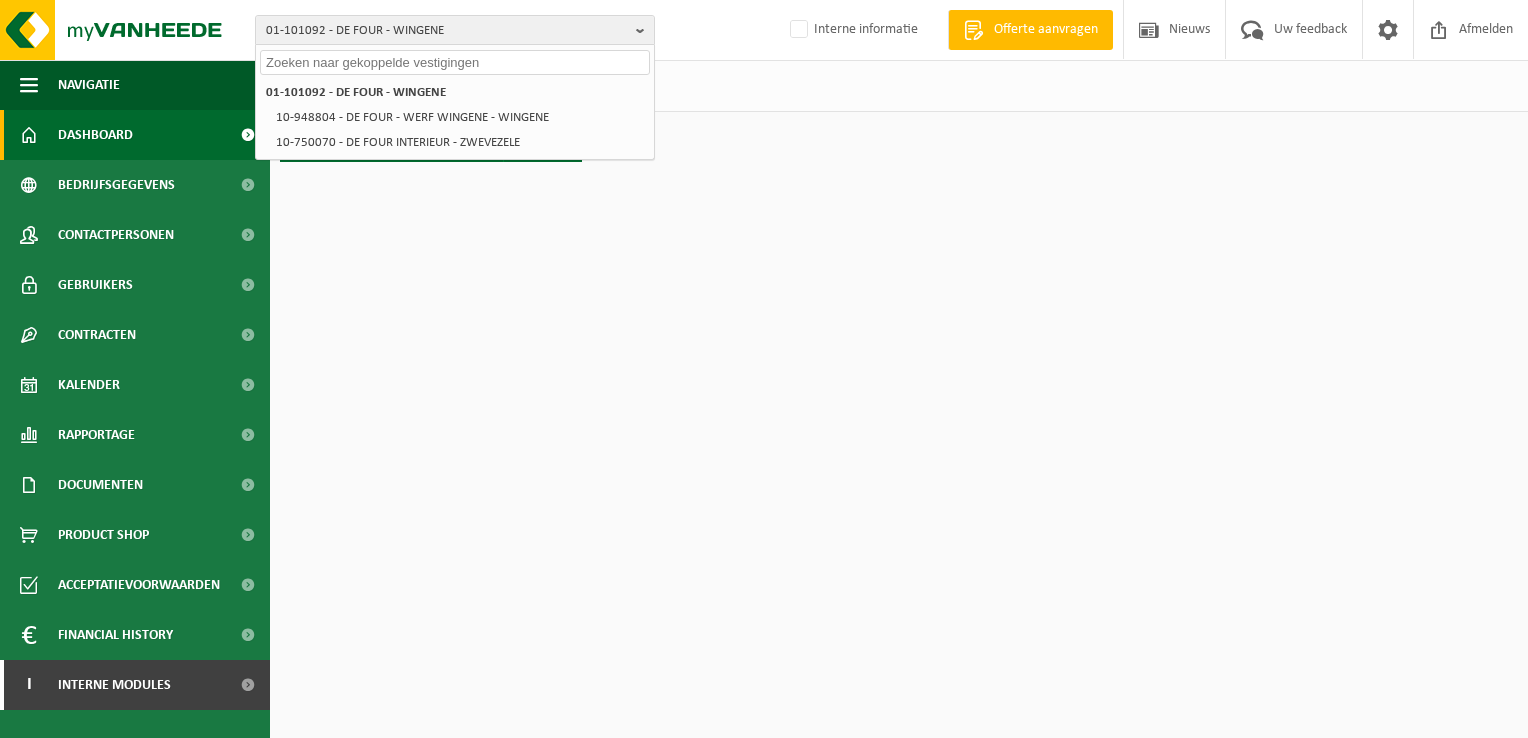 click at bounding box center [455, 62] 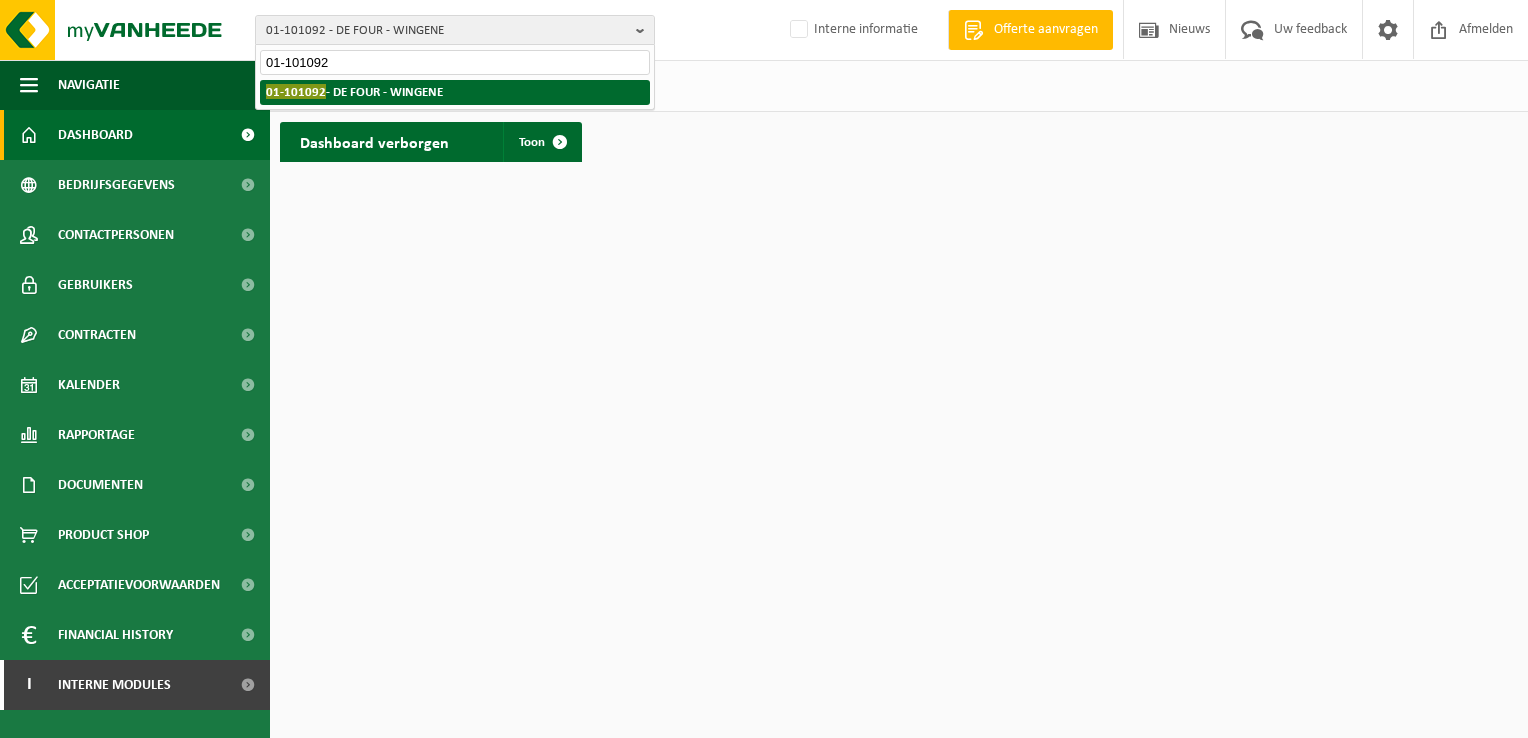 type on "01-101092" 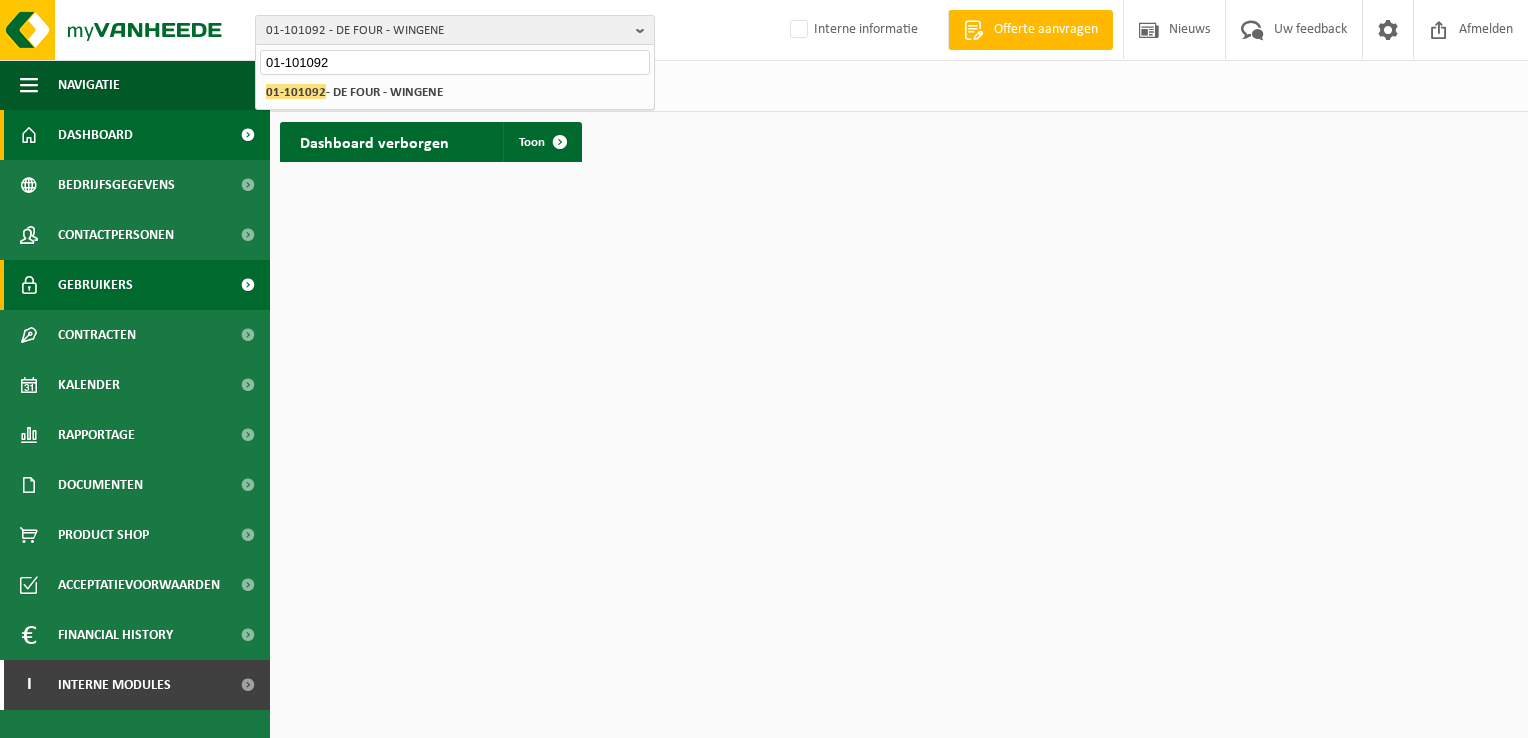 click on "Gebruikers" at bounding box center (95, 285) 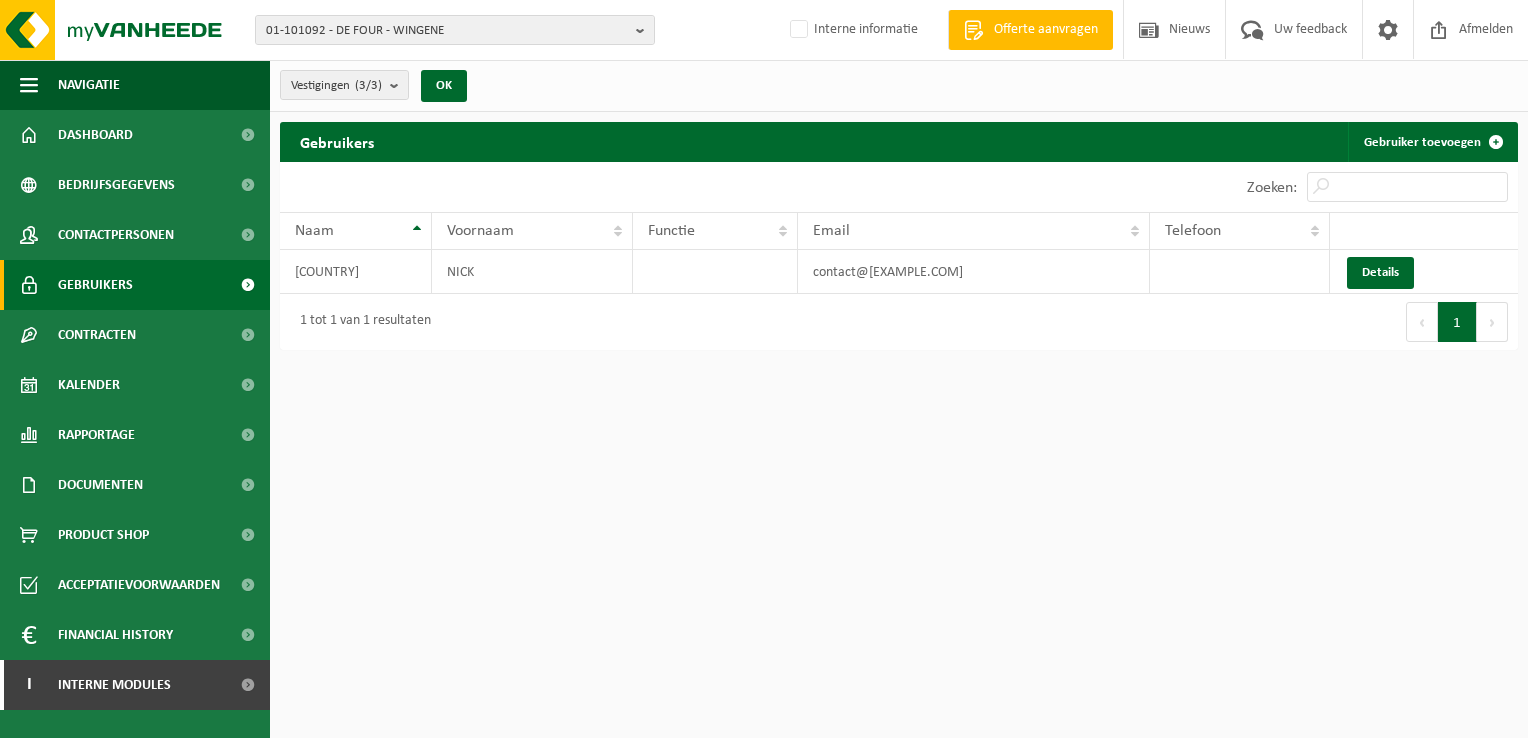 scroll, scrollTop: 0, scrollLeft: 0, axis: both 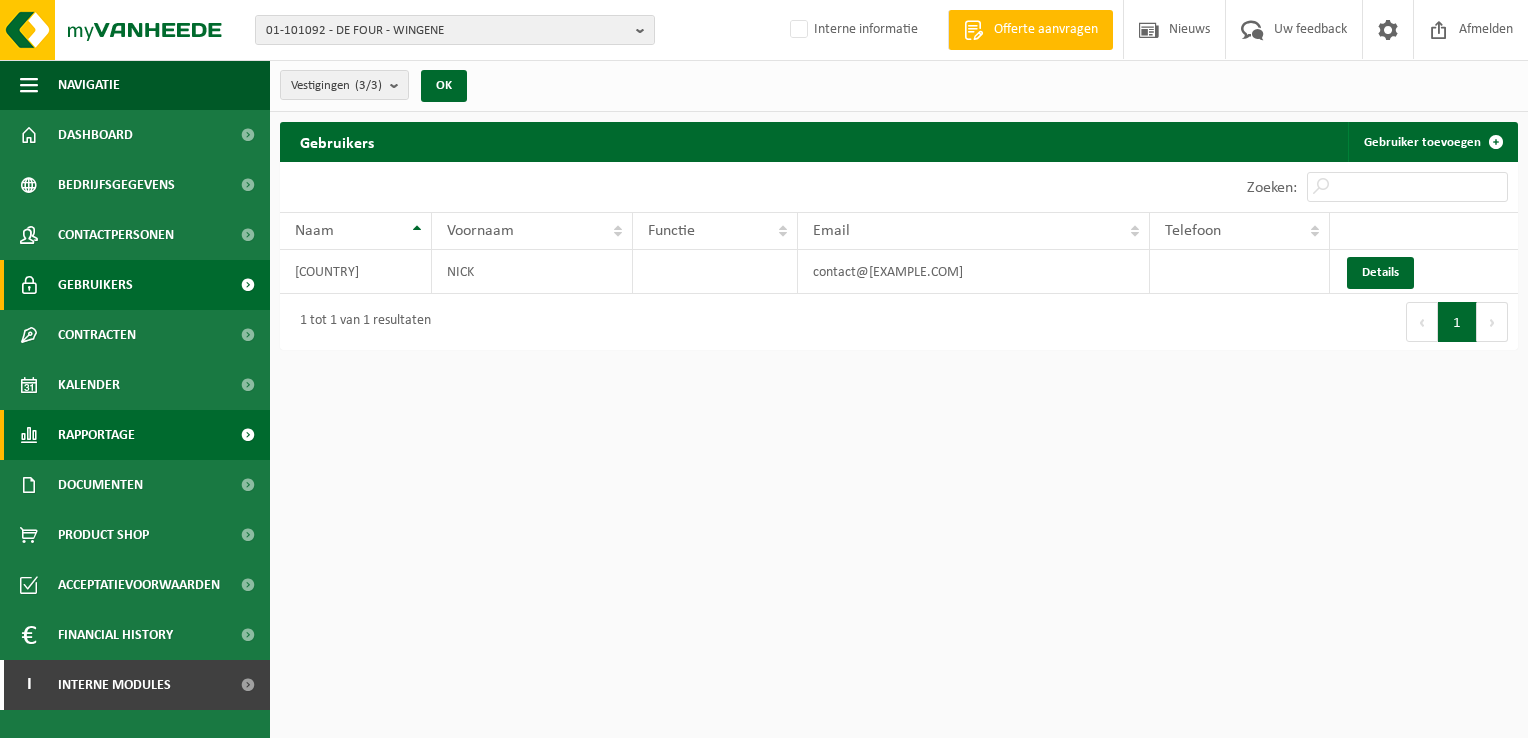 click on "Rapportage" at bounding box center [96, 435] 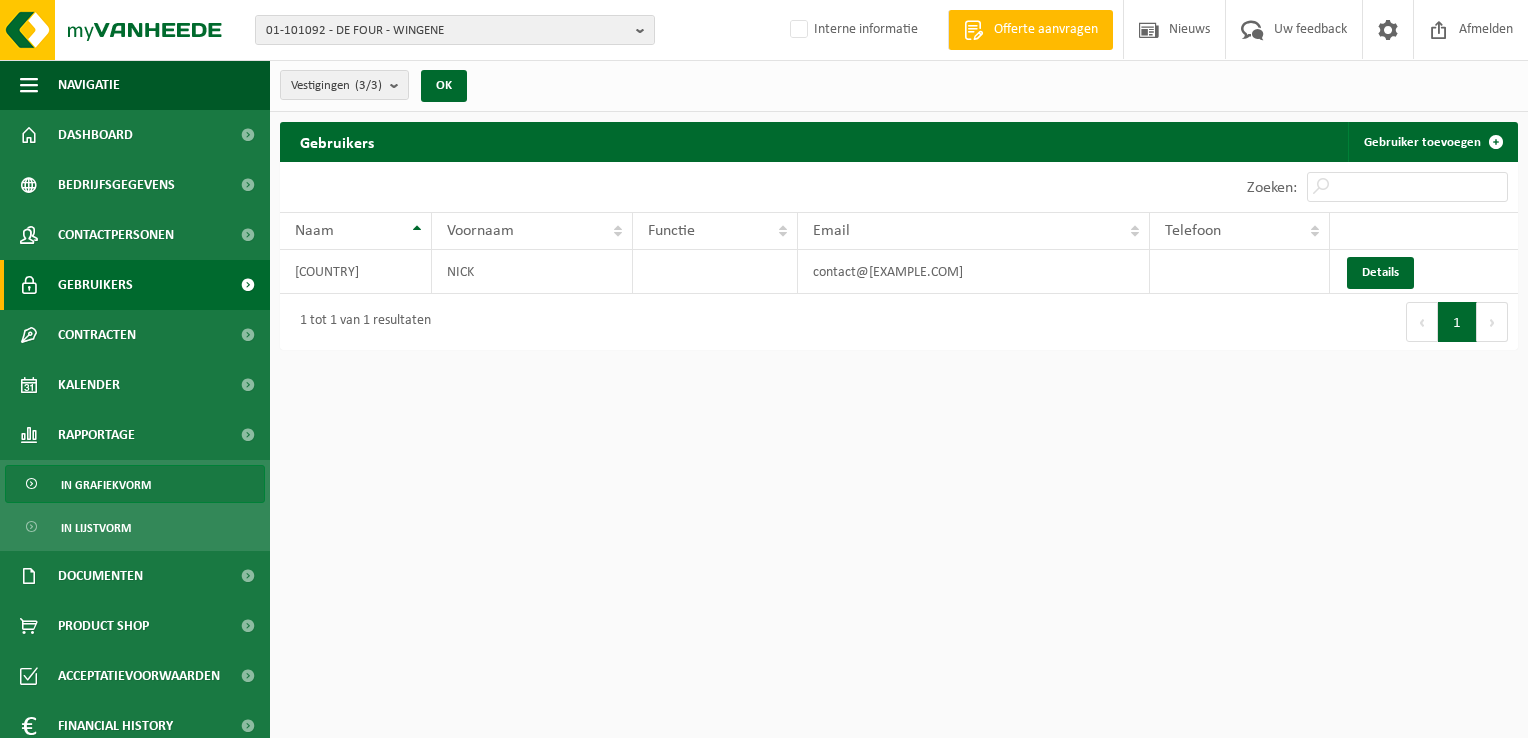 click on "In grafiekvorm" at bounding box center (106, 485) 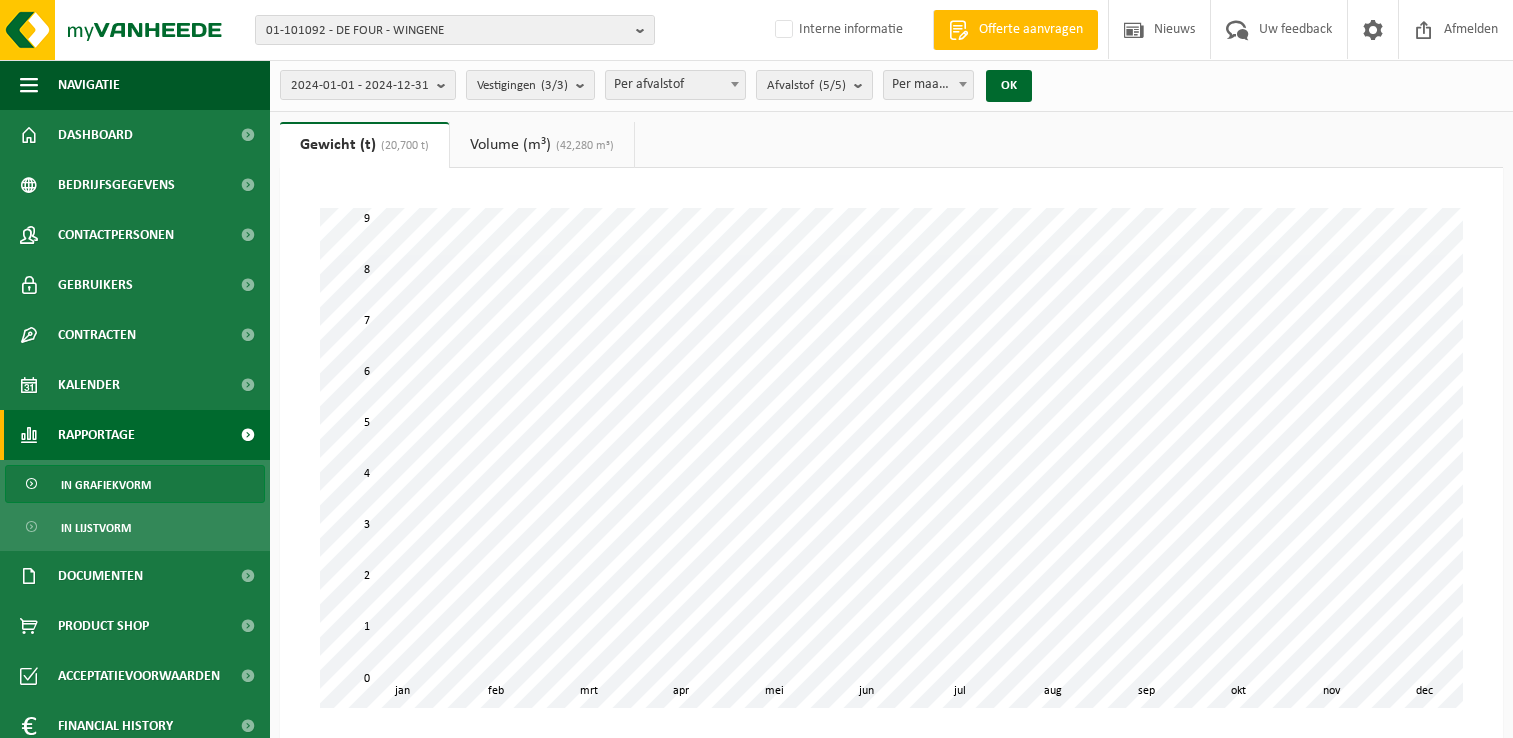scroll, scrollTop: 0, scrollLeft: 0, axis: both 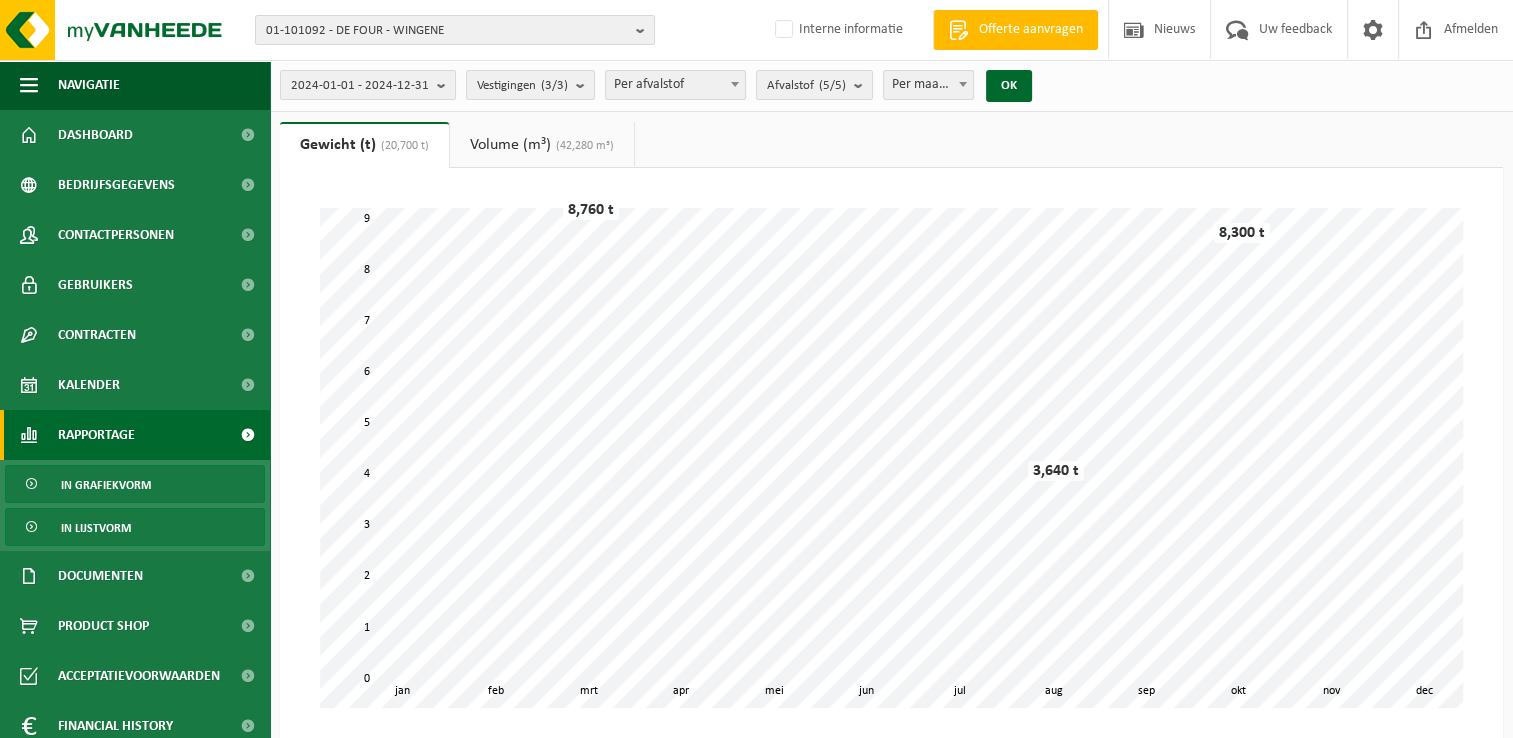 click on "In lijstvorm" at bounding box center [135, 527] 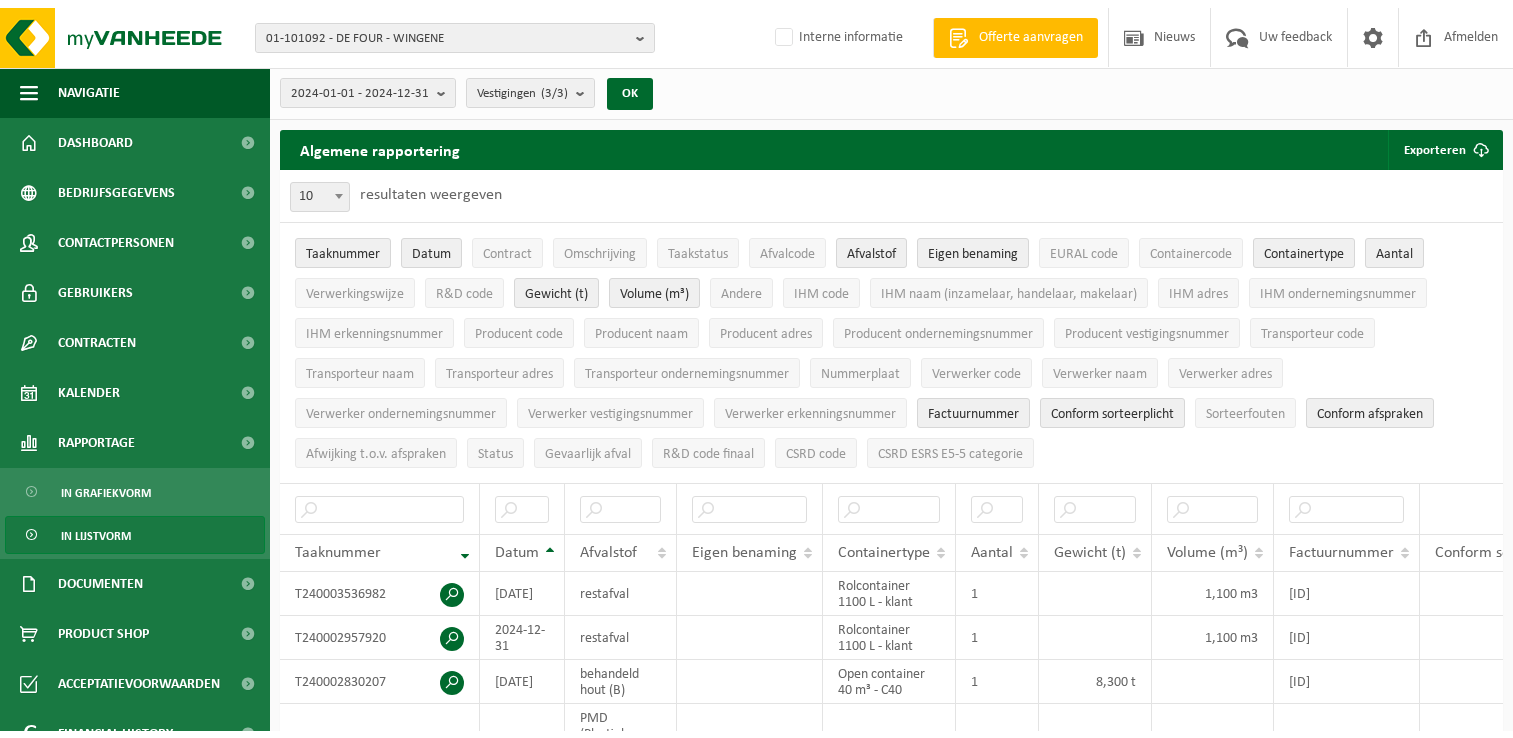scroll, scrollTop: 0, scrollLeft: 0, axis: both 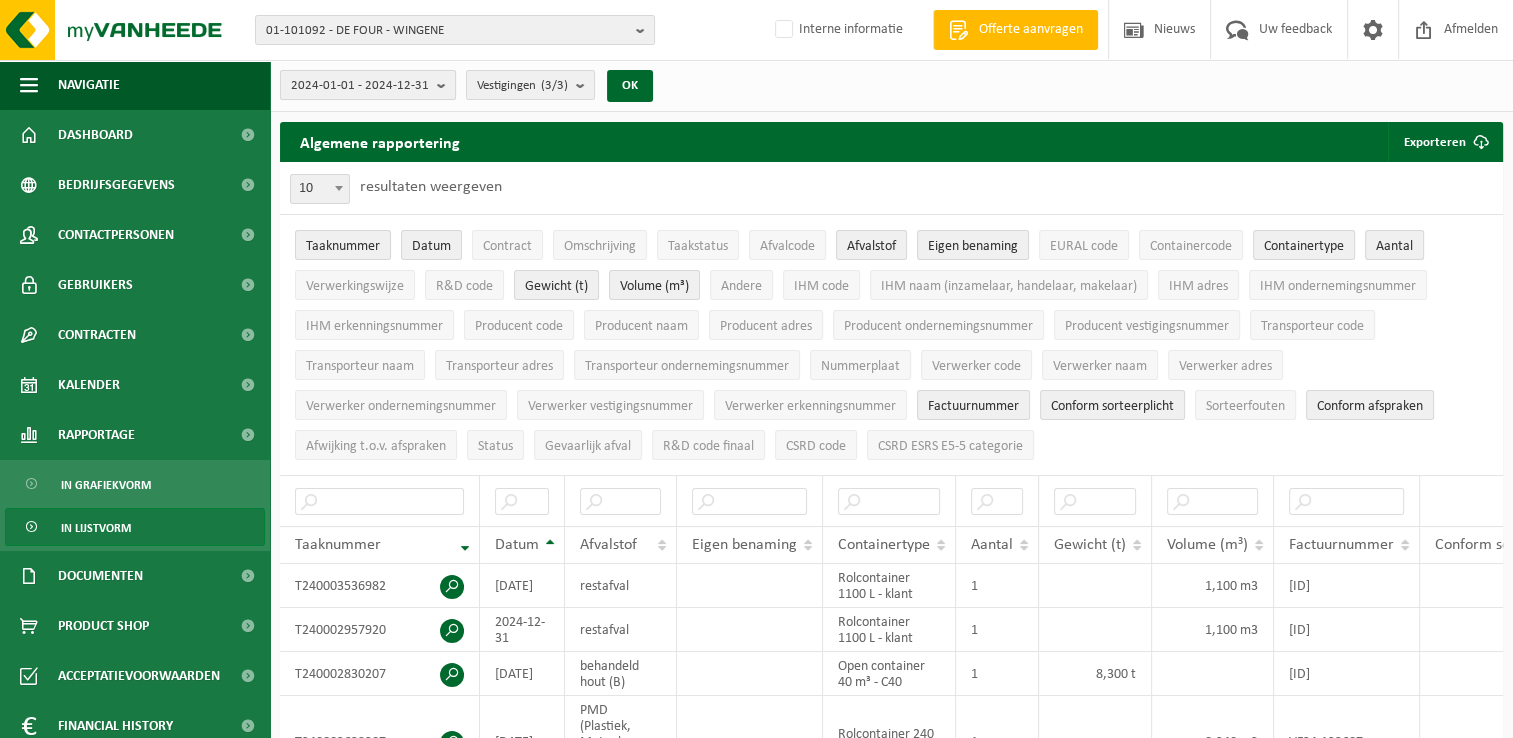 click at bounding box center (446, 85) 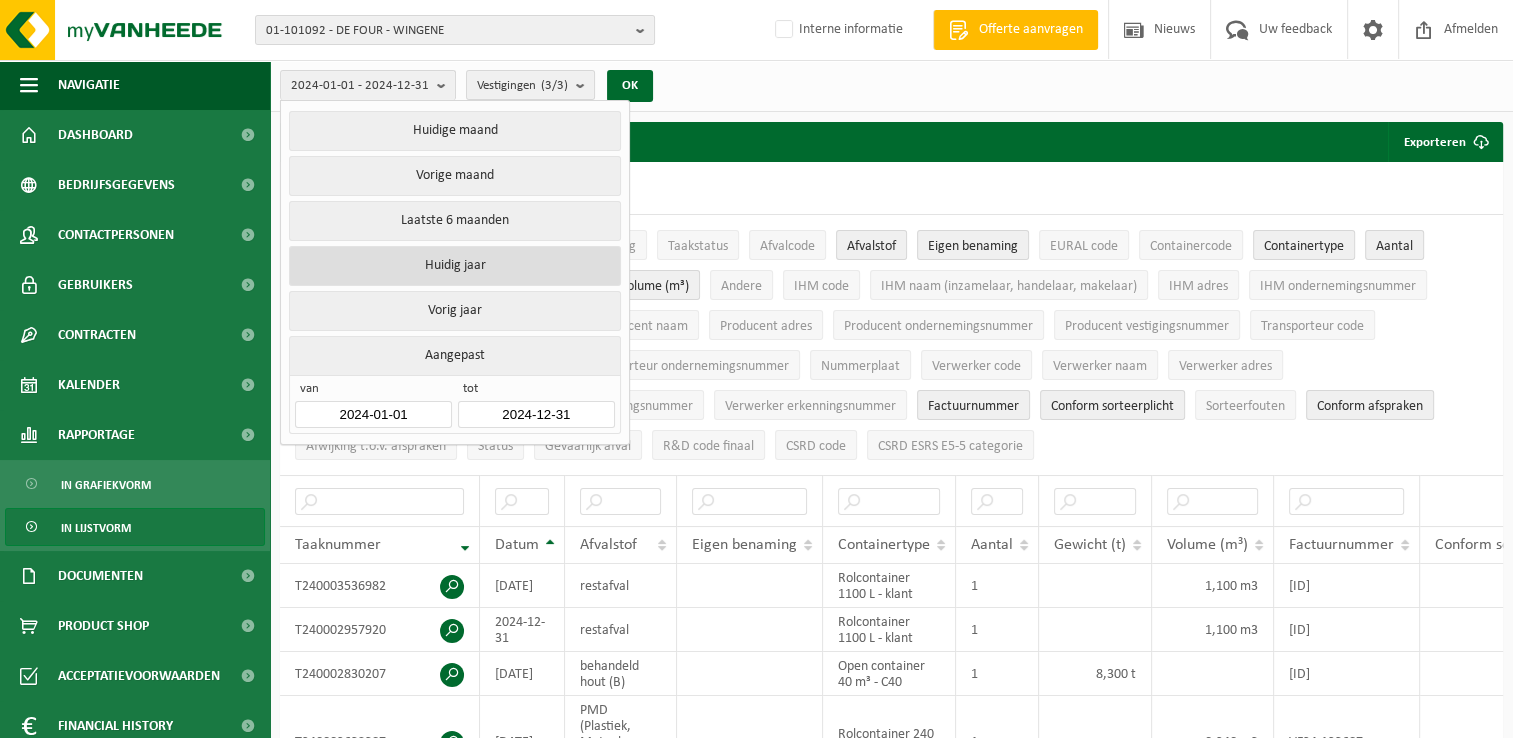 click on "Huidig jaar" at bounding box center [454, 266] 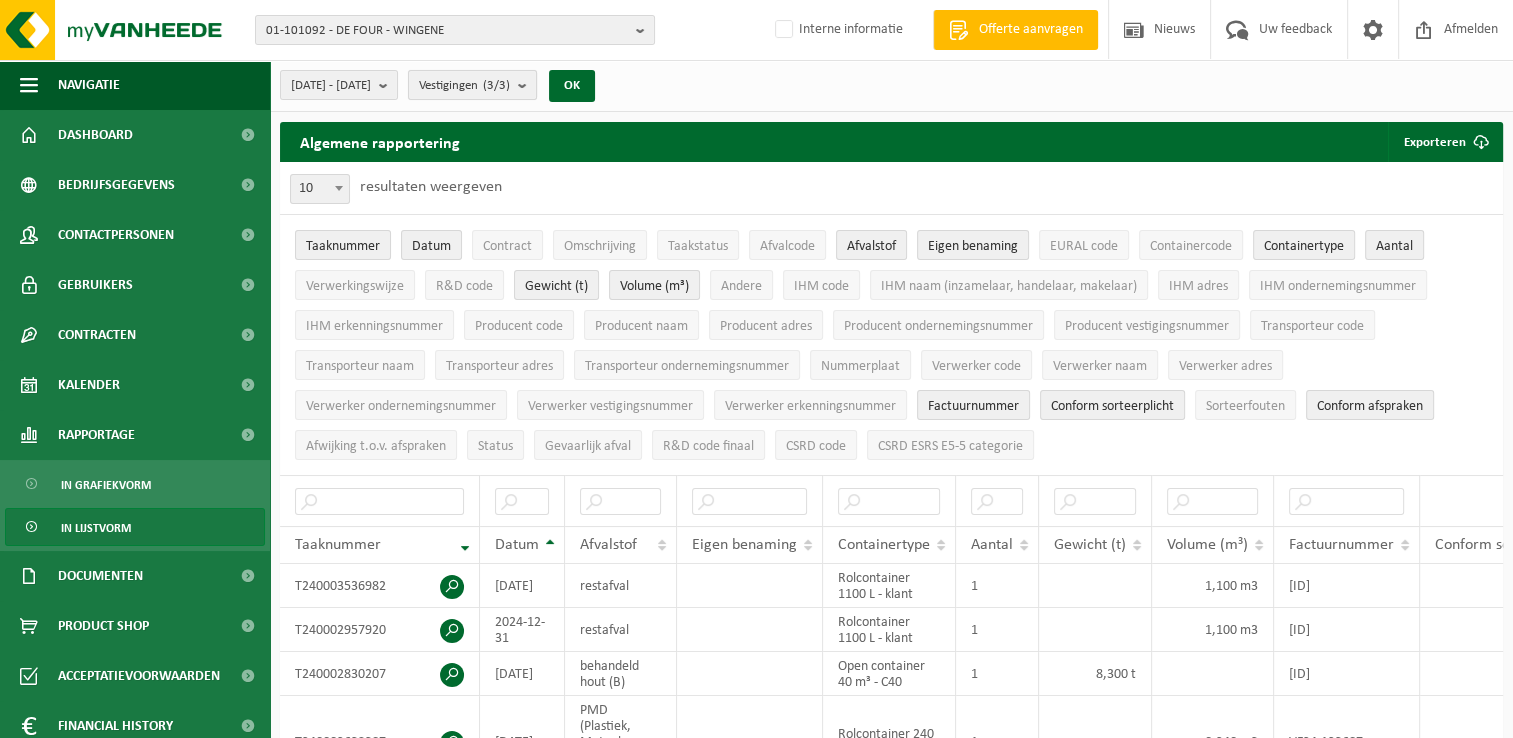 click on "Vestigingen  (3/3)" at bounding box center [472, 85] 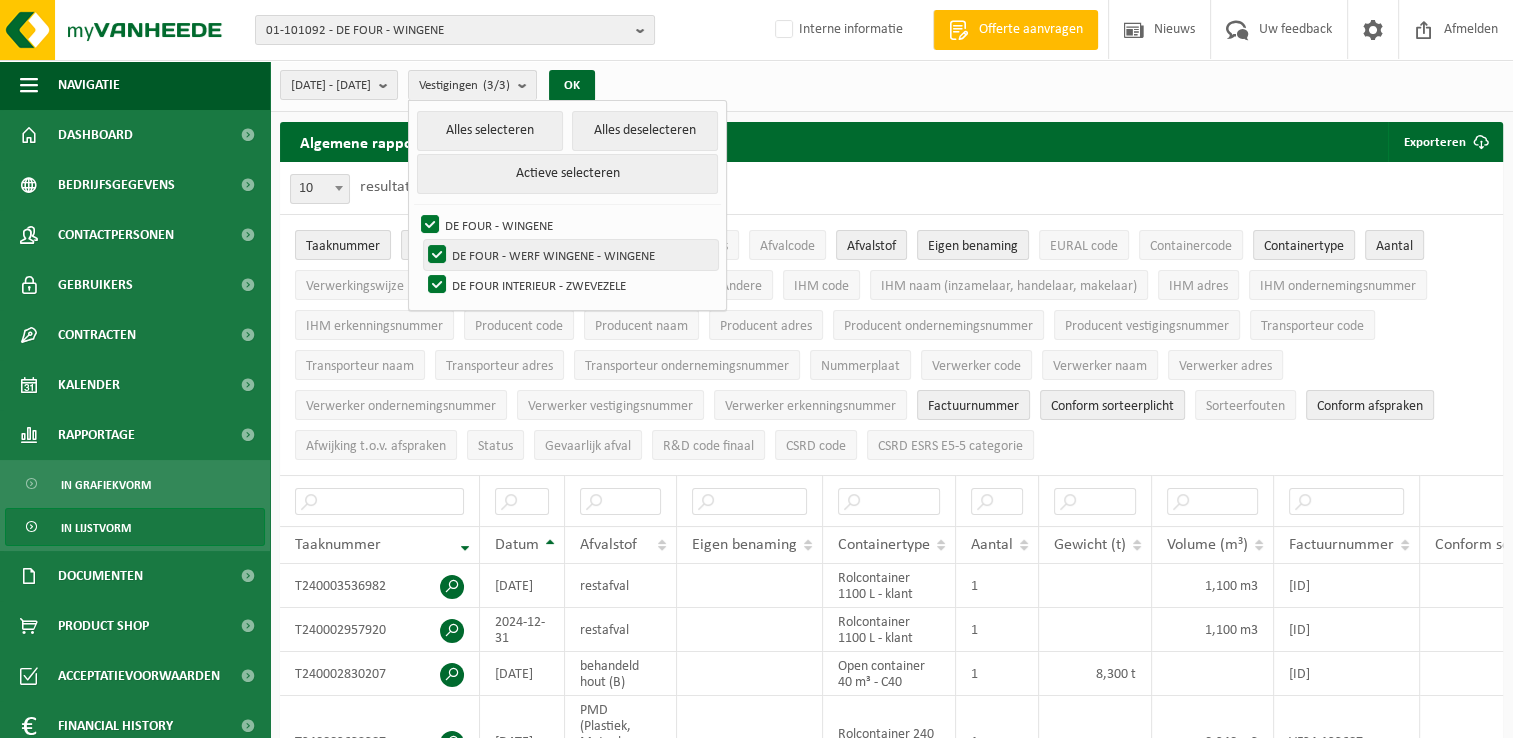 click on "DE FOUR - WERF WINGENE - WINGENE" at bounding box center (571, 255) 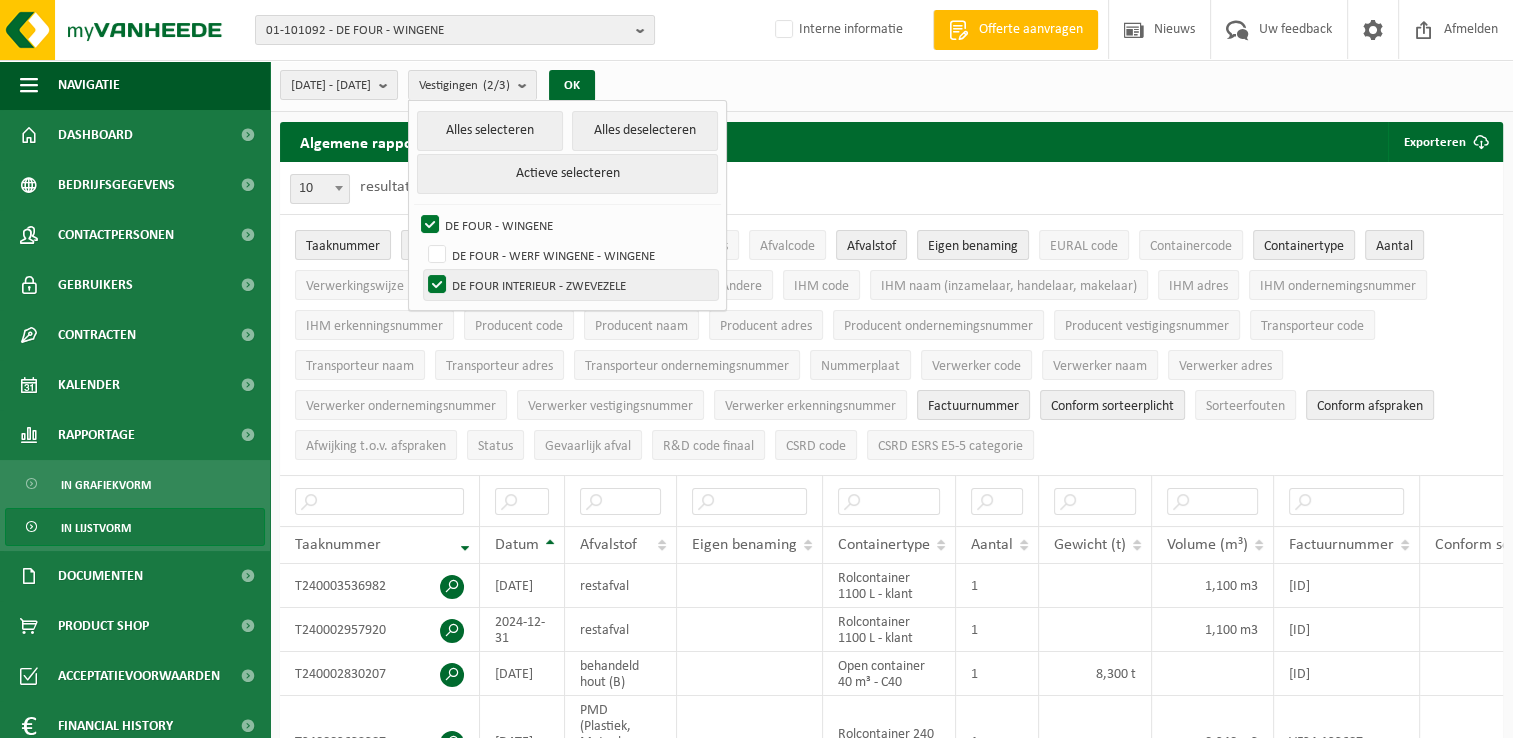 click on "DE FOUR INTERIEUR - ZWEVEZELE" at bounding box center (571, 285) 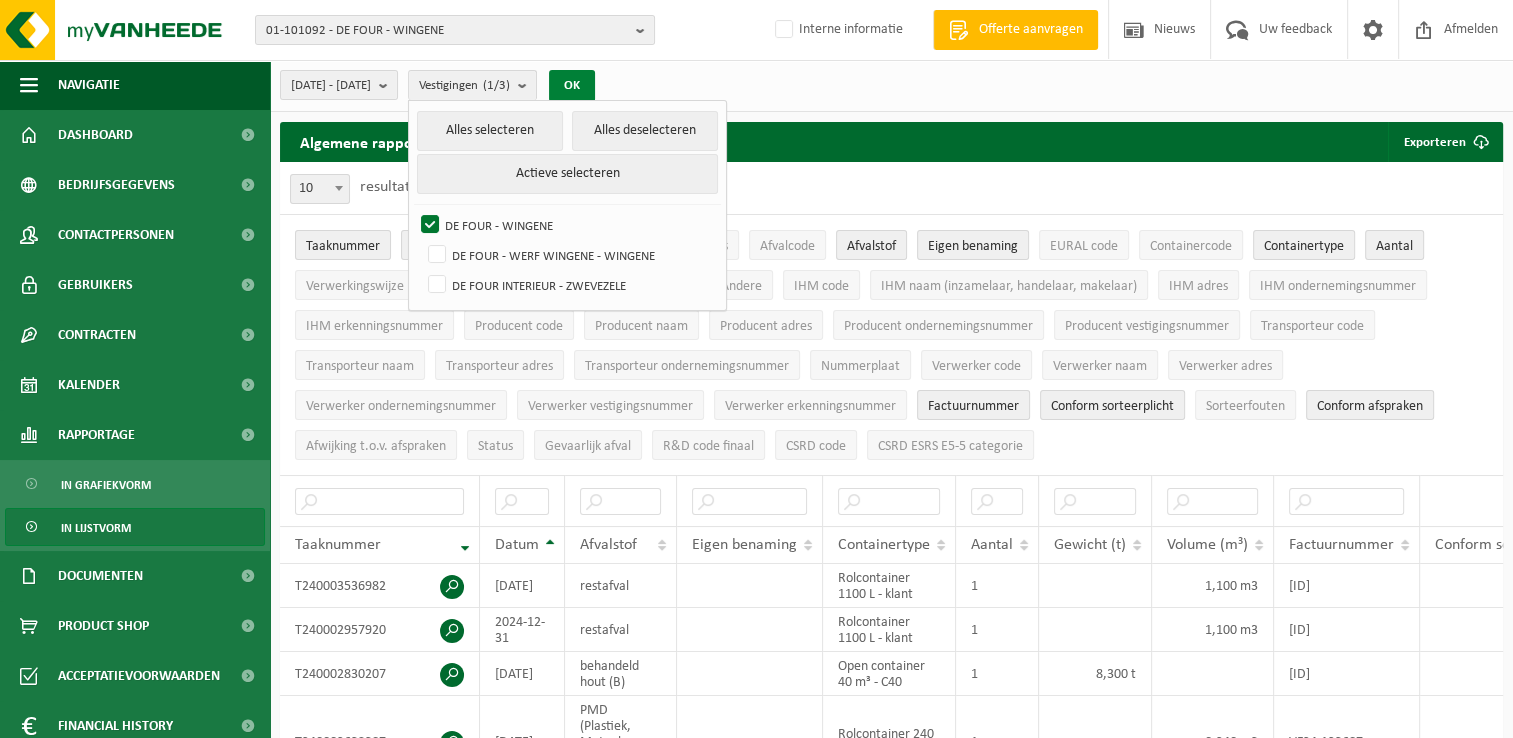 click on "OK" at bounding box center [572, 86] 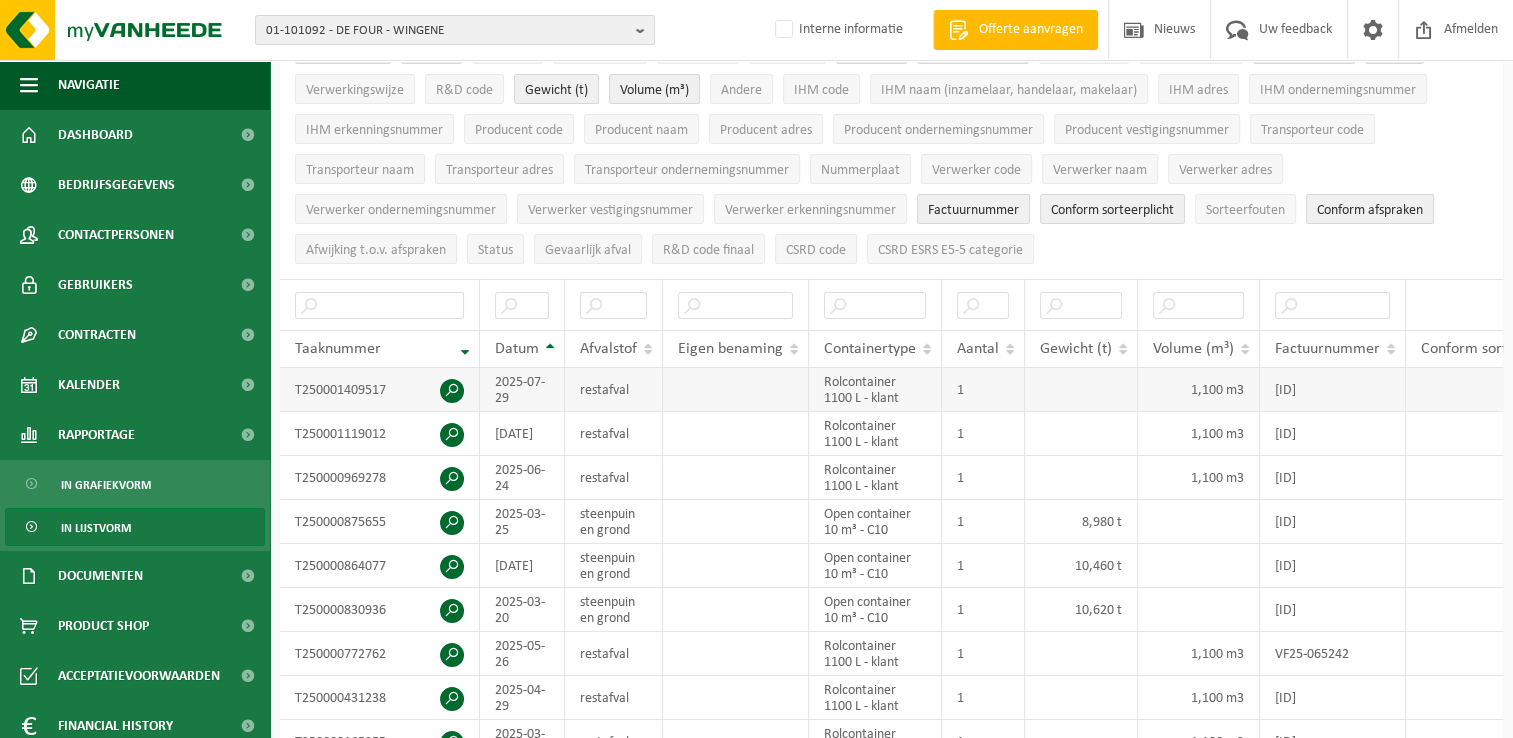 scroll, scrollTop: 200, scrollLeft: 0, axis: vertical 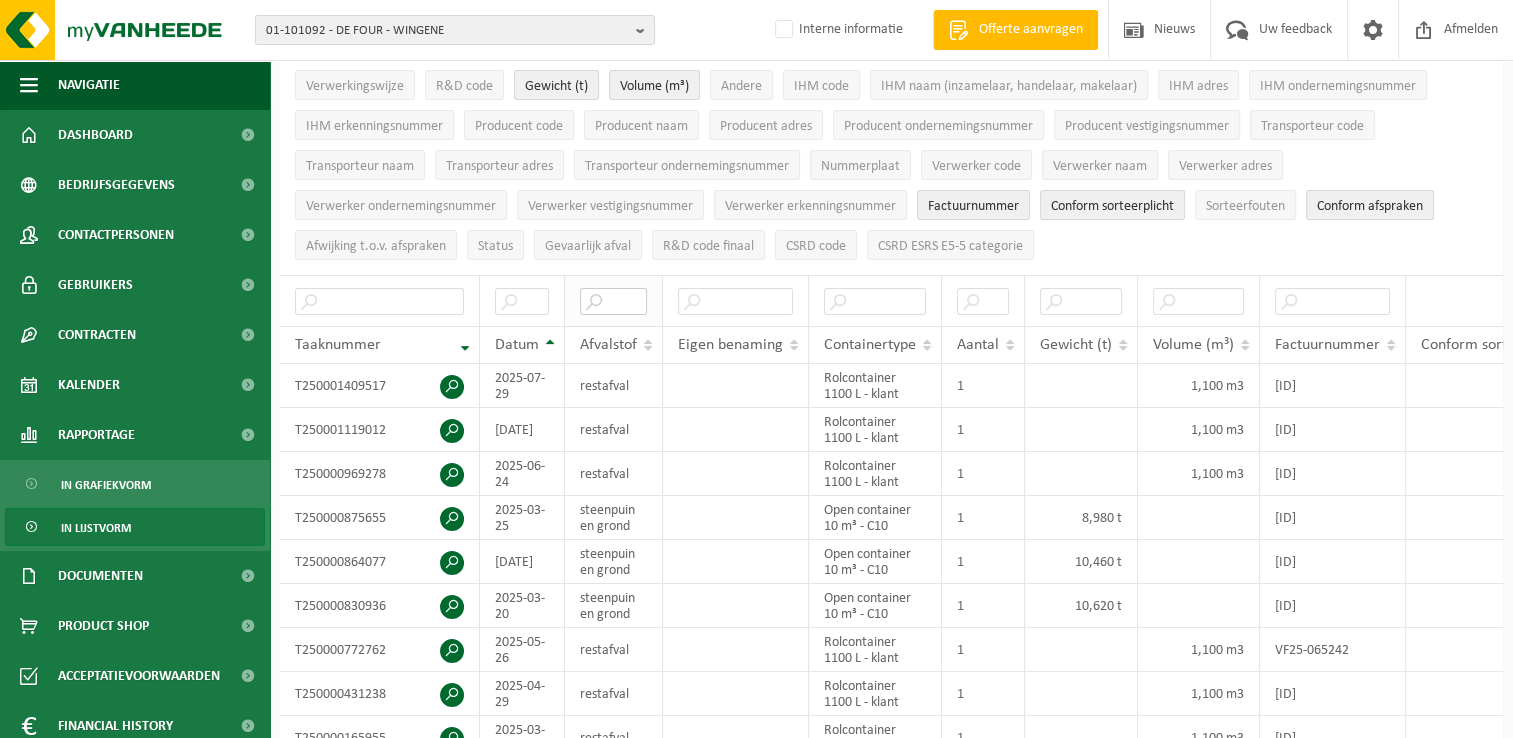 click at bounding box center [613, 301] 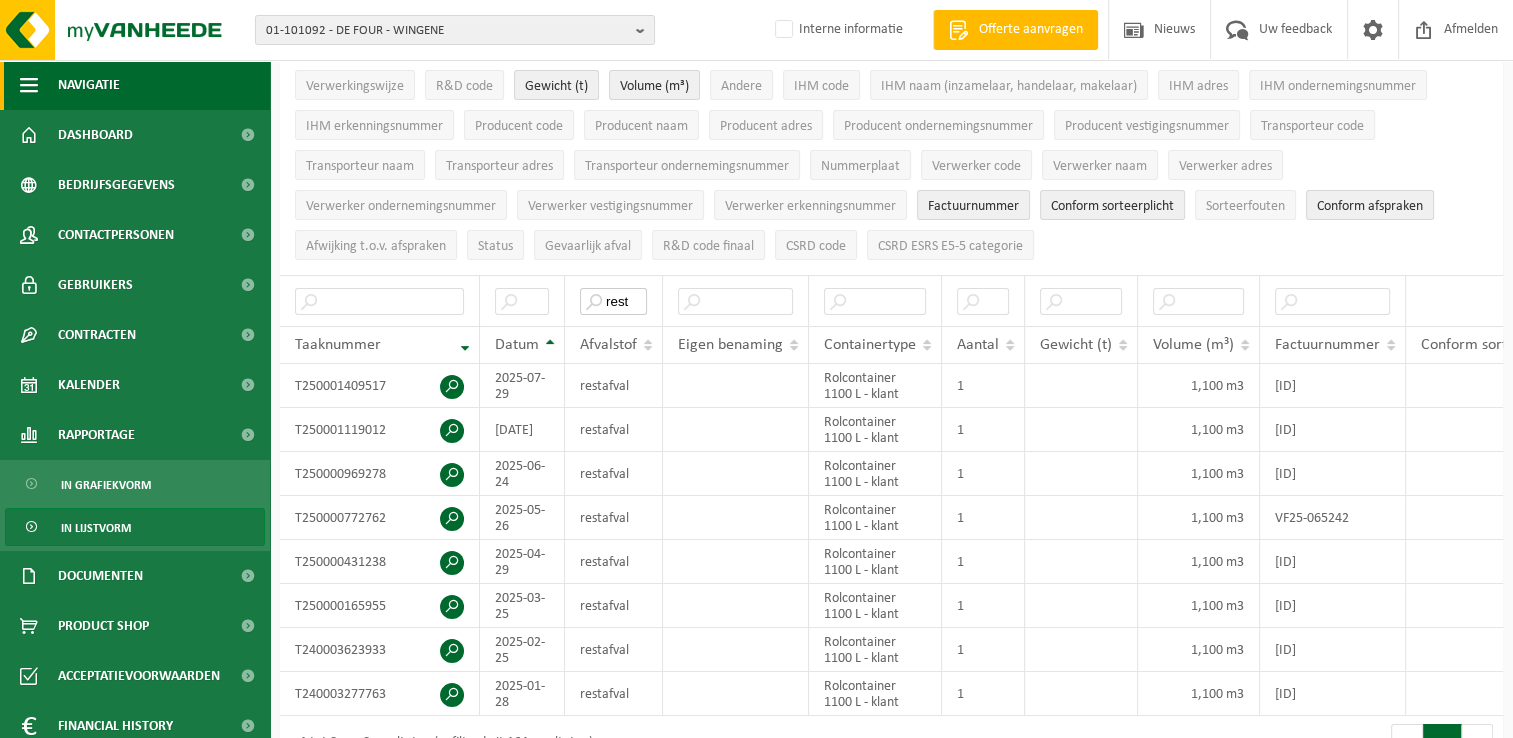 type on "rest" 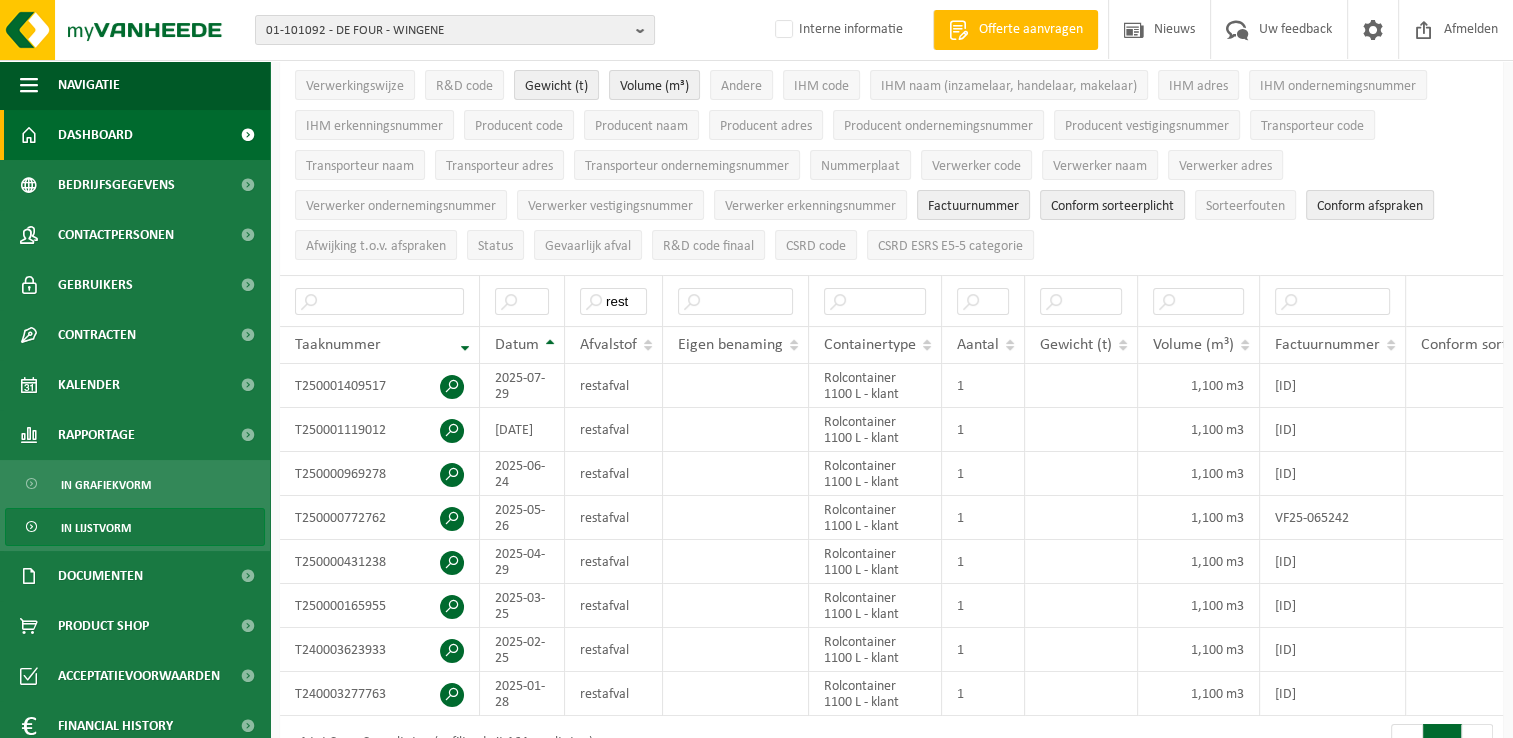 drag, startPoint x: 27, startPoint y: 89, endPoint x: 59, endPoint y: 114, distance: 40.60788 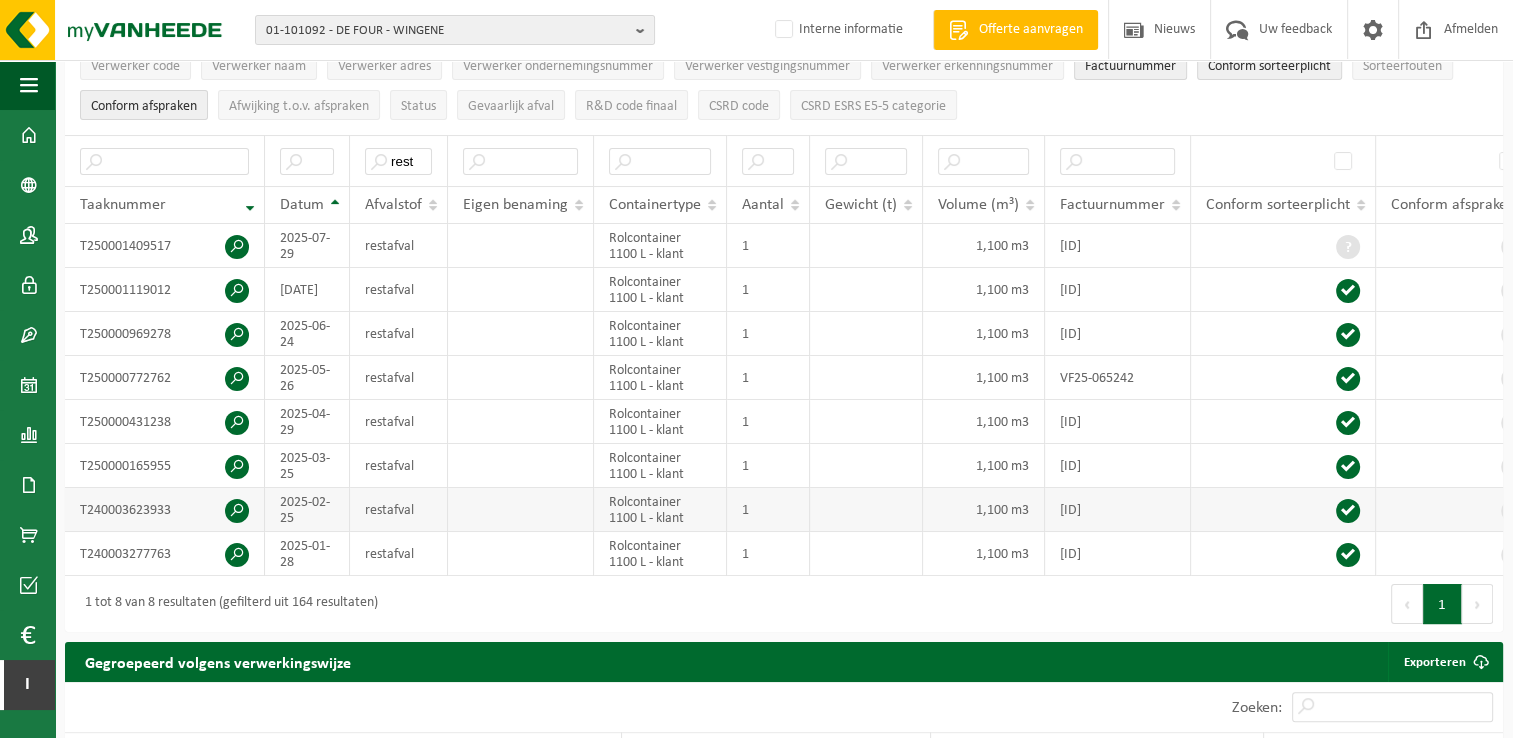 scroll, scrollTop: 200, scrollLeft: 0, axis: vertical 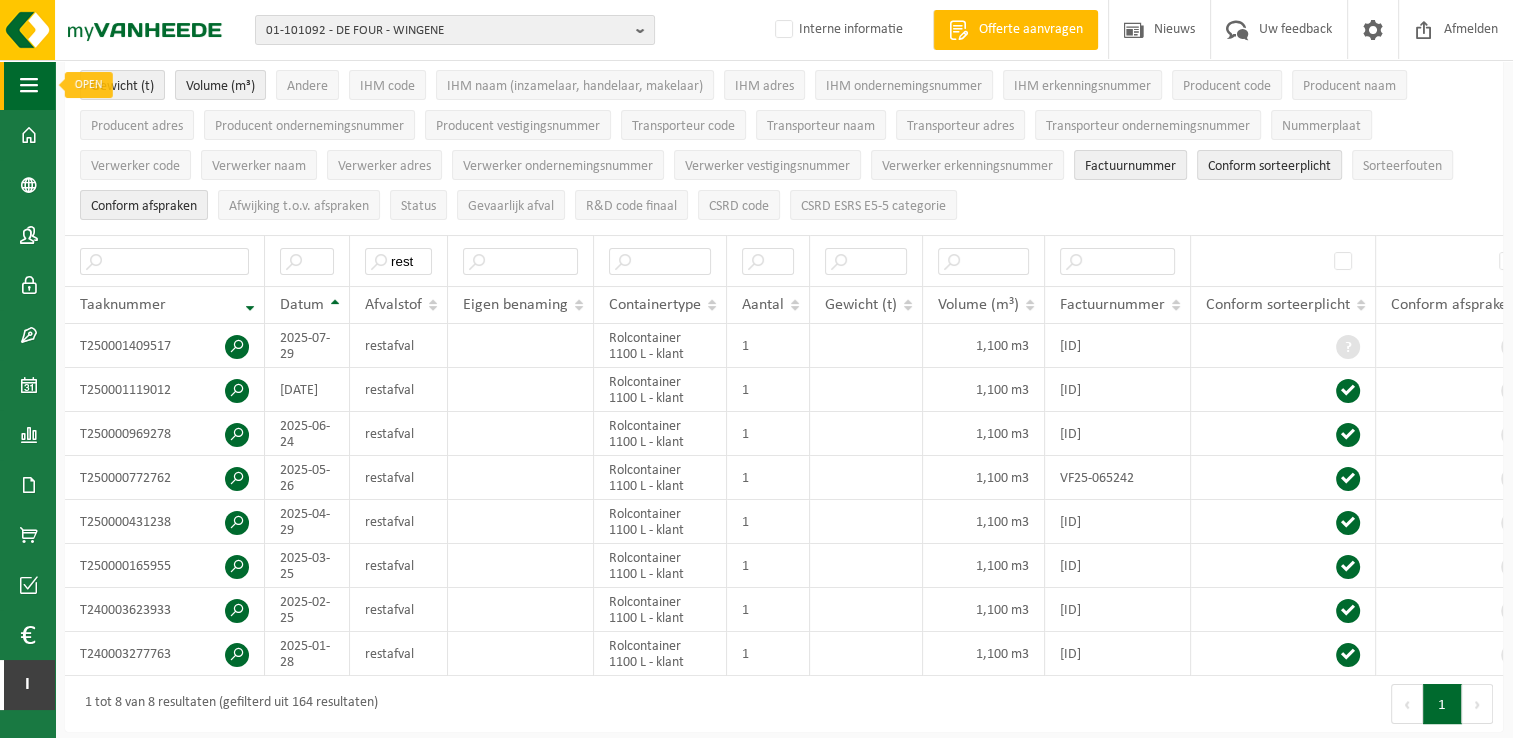 click on "Navigatie" at bounding box center (27, 85) 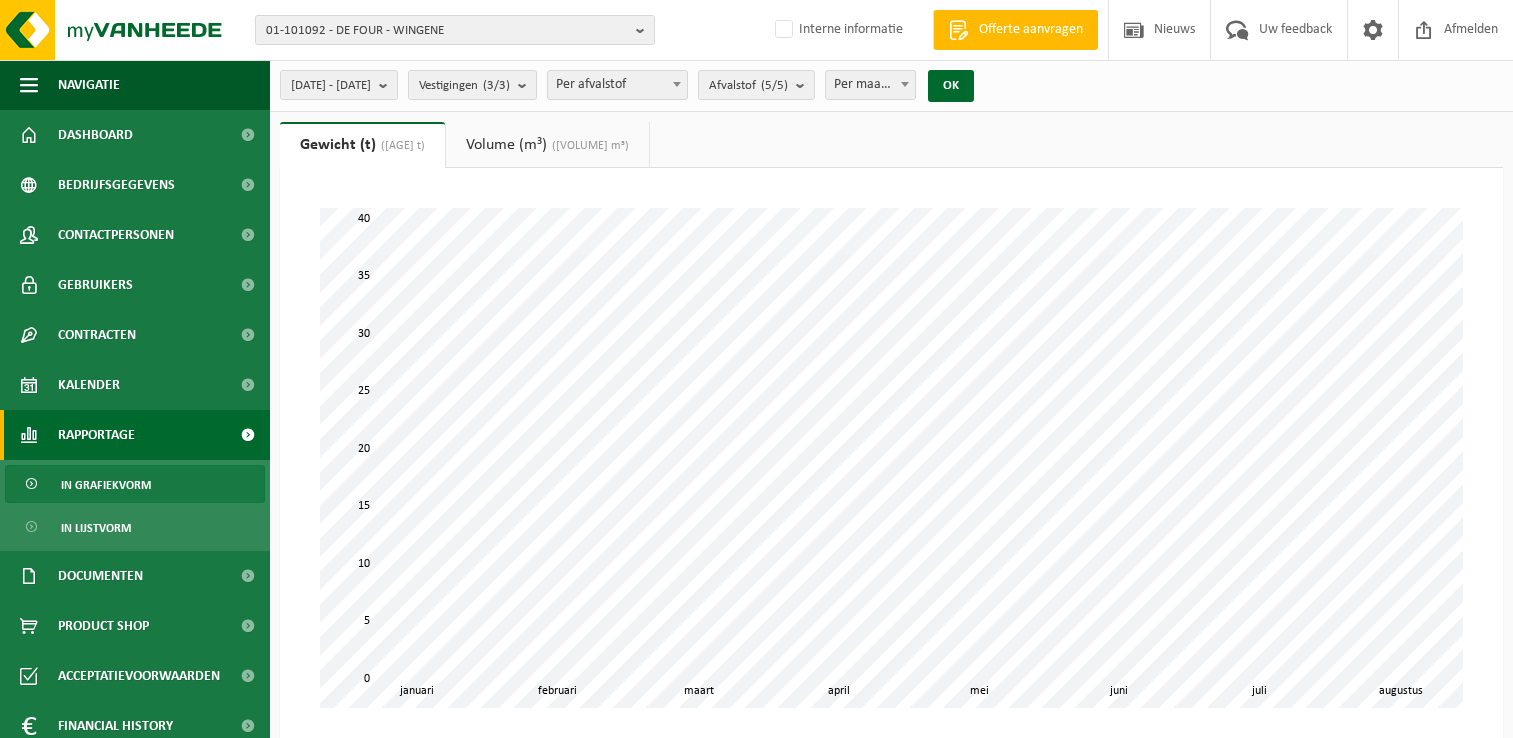 scroll, scrollTop: 0, scrollLeft: 0, axis: both 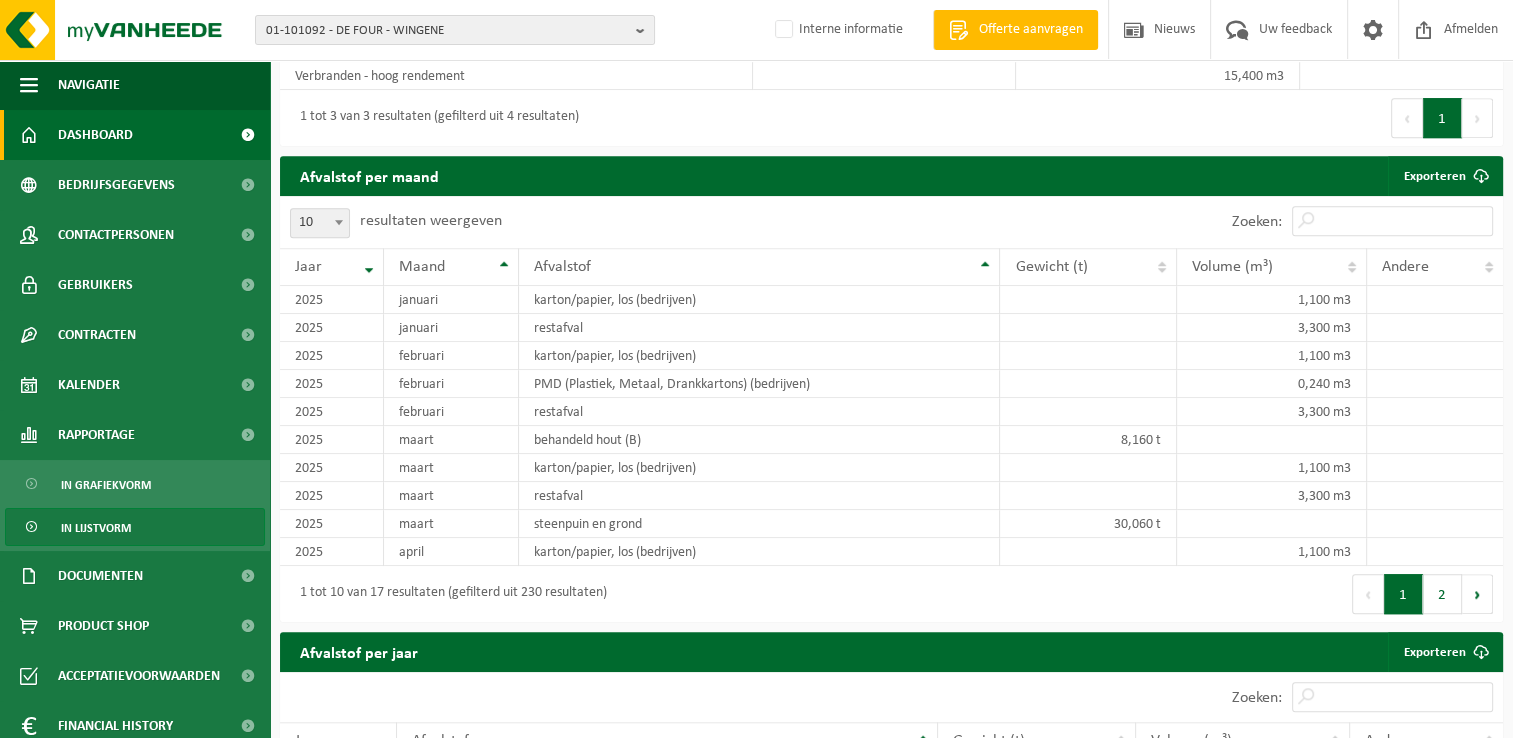 click on "Dashboard" at bounding box center [95, 135] 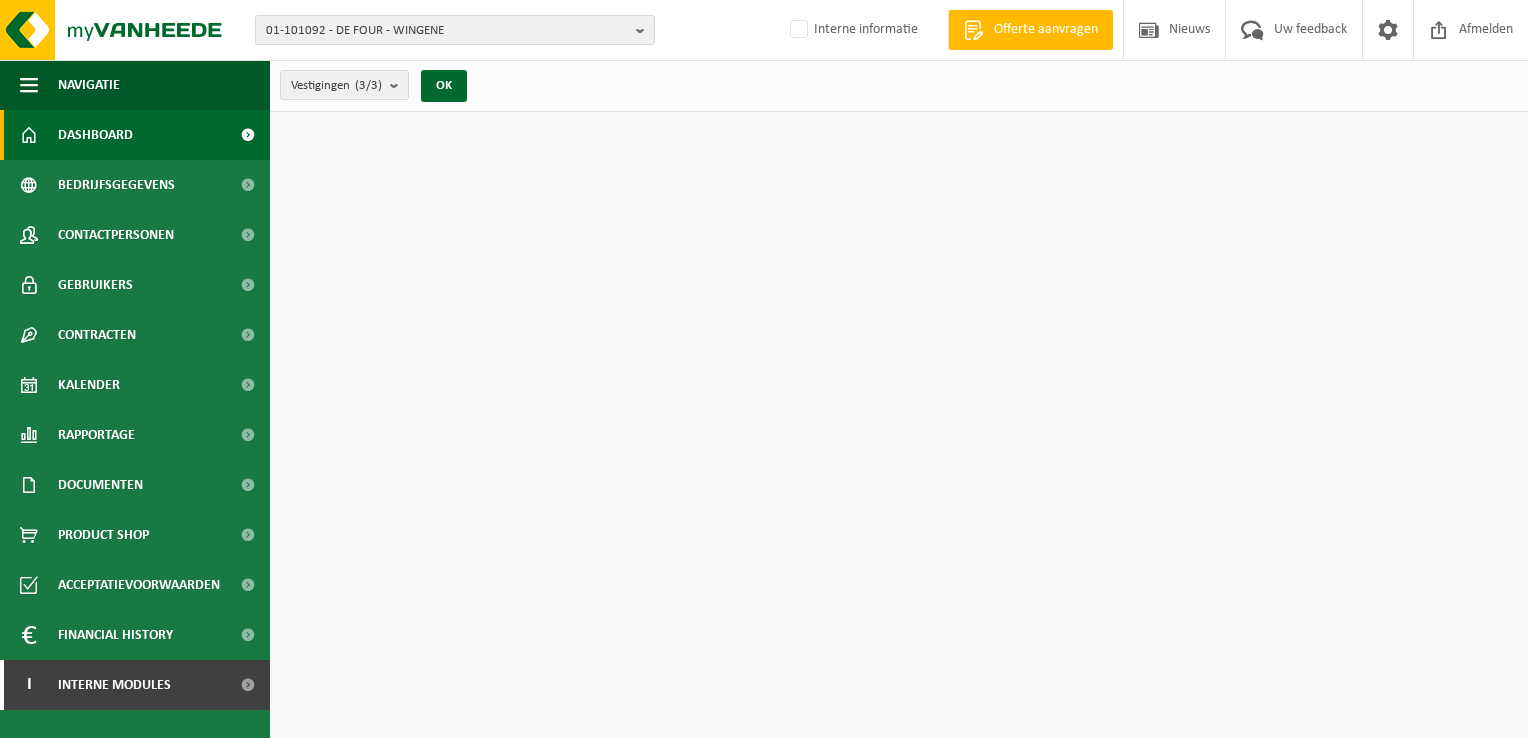 scroll, scrollTop: 0, scrollLeft: 0, axis: both 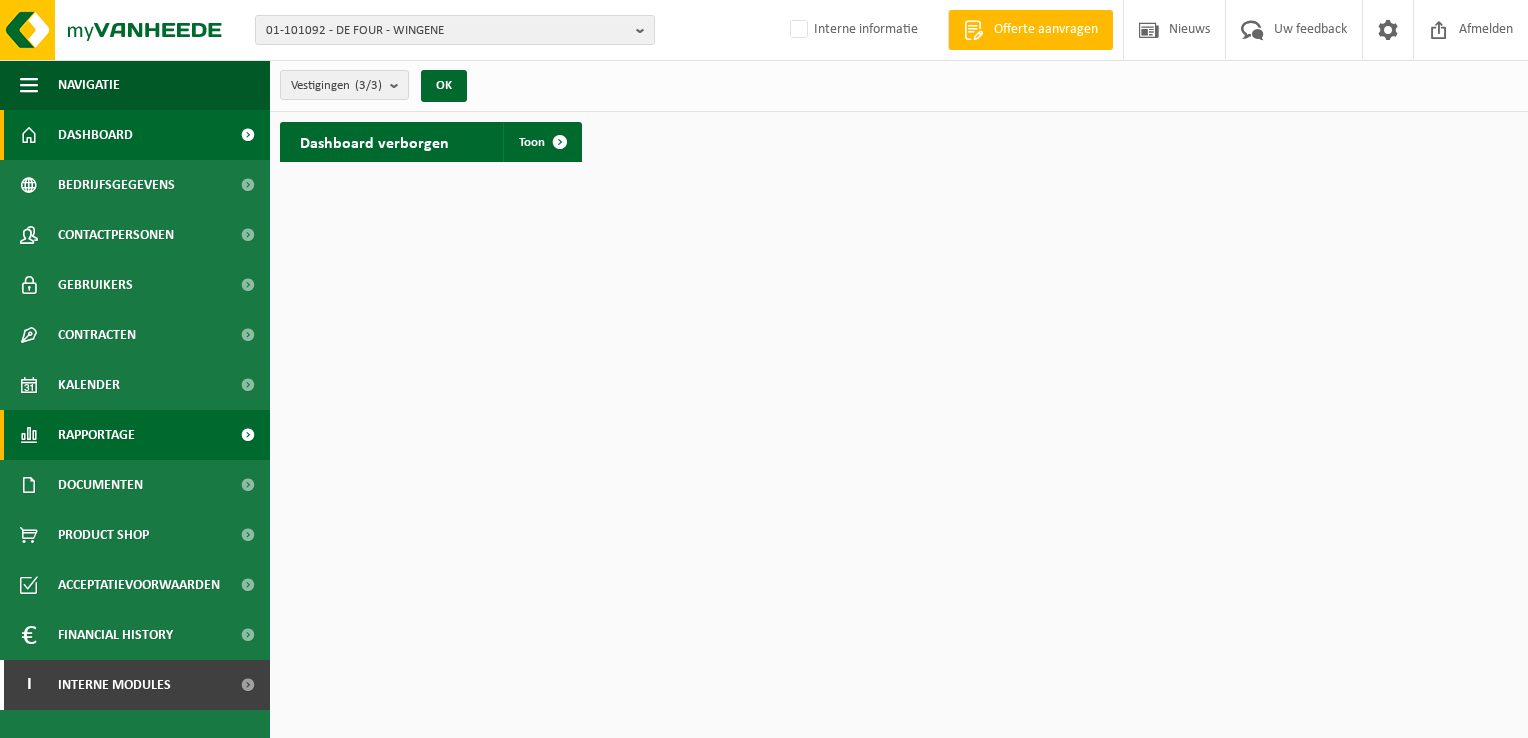 click on "Rapportage" at bounding box center (96, 435) 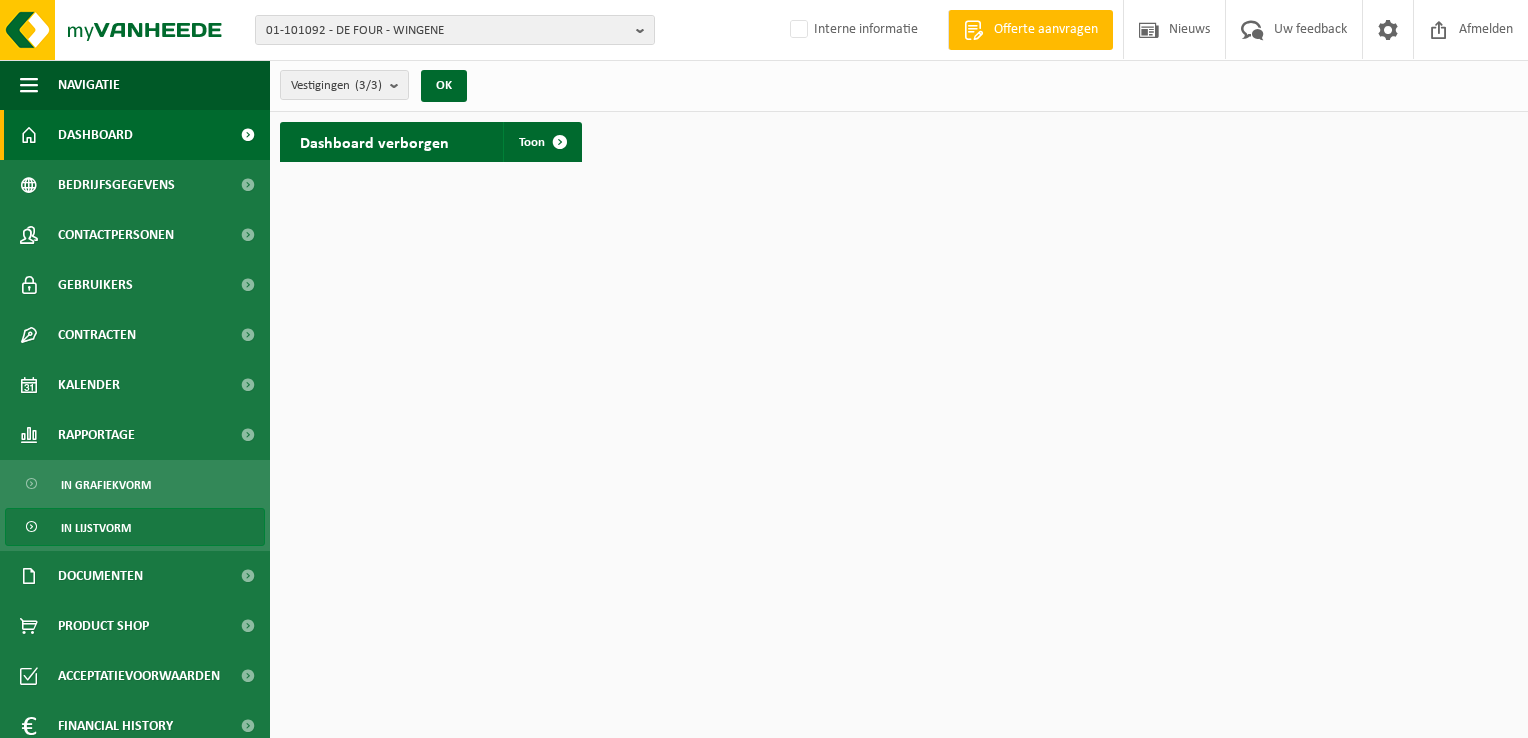 click on "In lijstvorm" at bounding box center [96, 528] 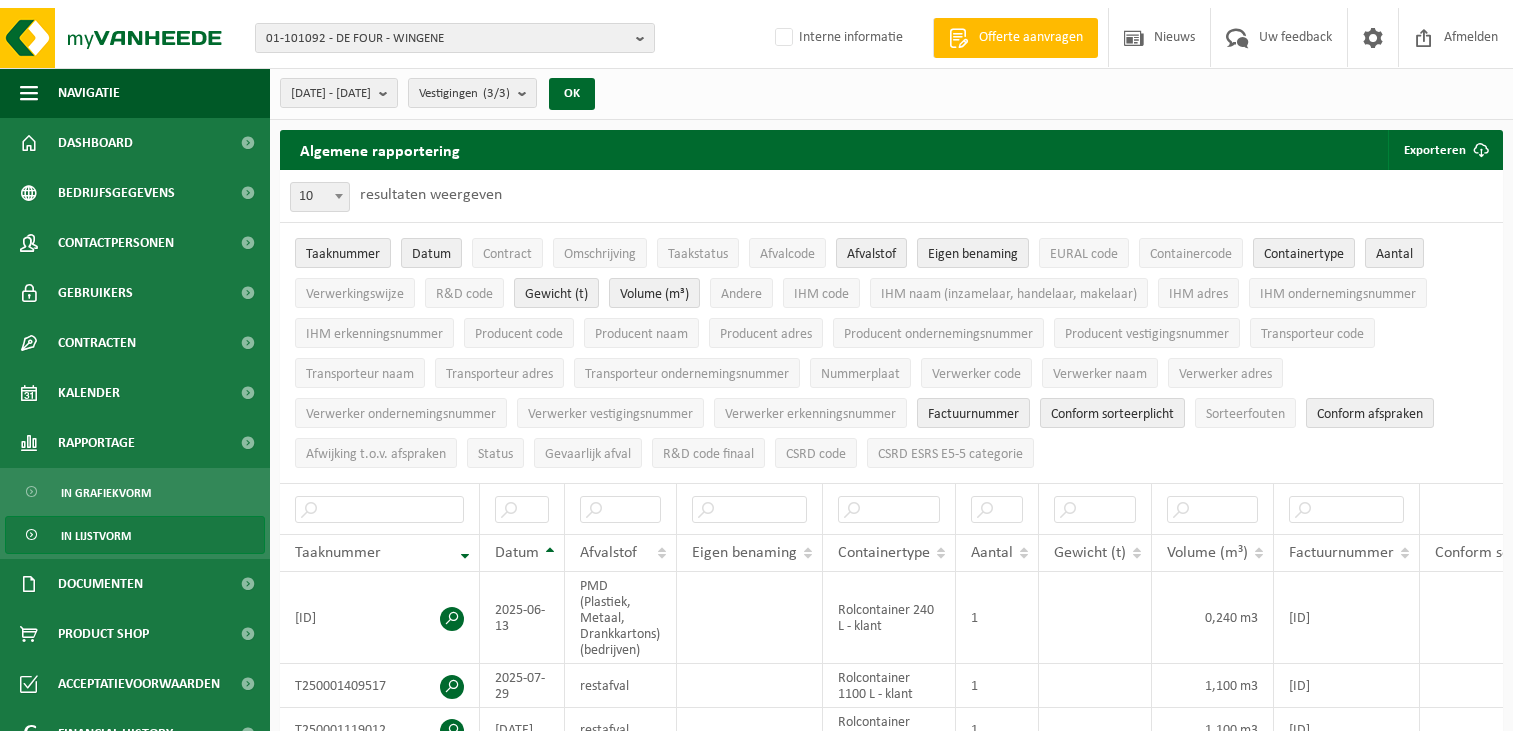 scroll, scrollTop: 0, scrollLeft: 0, axis: both 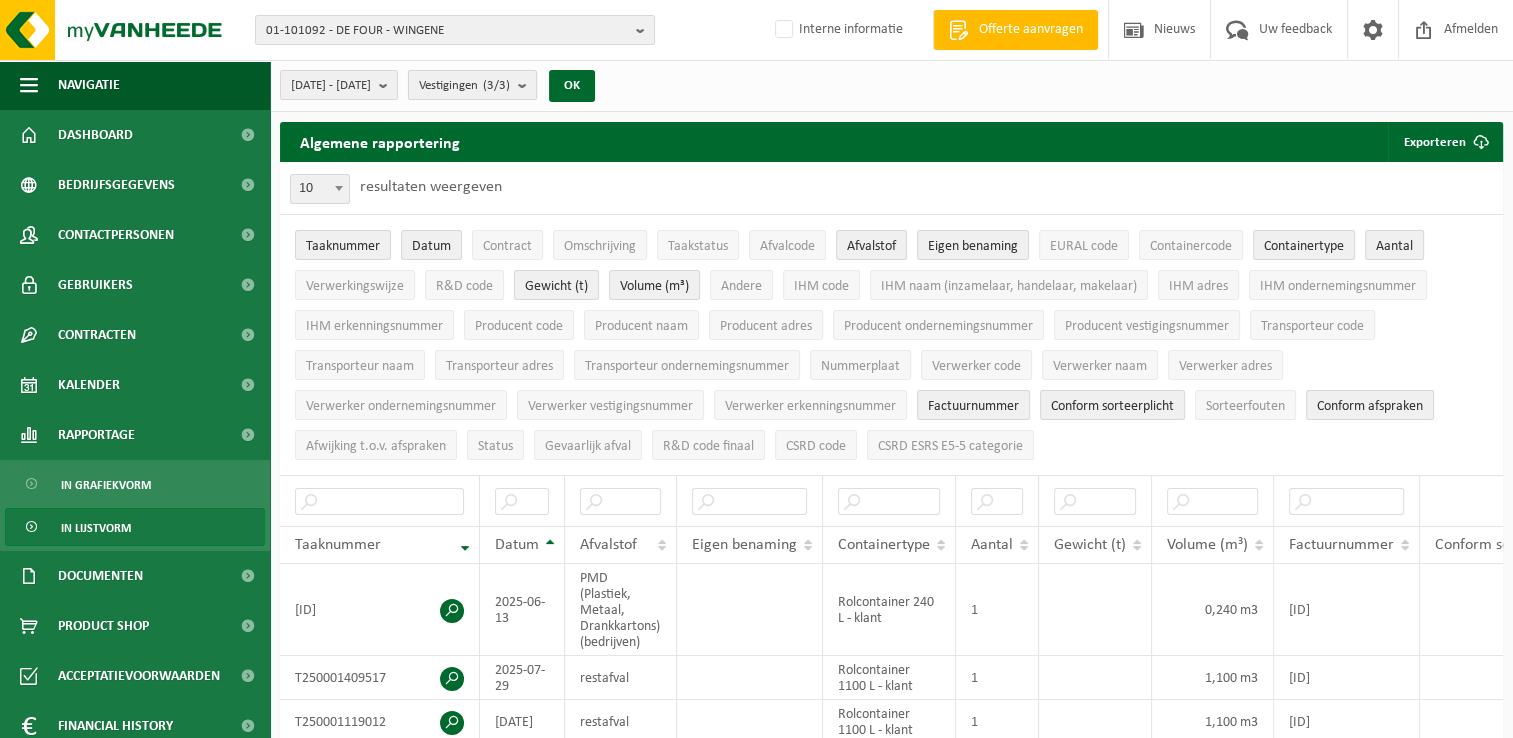 click at bounding box center (527, 85) 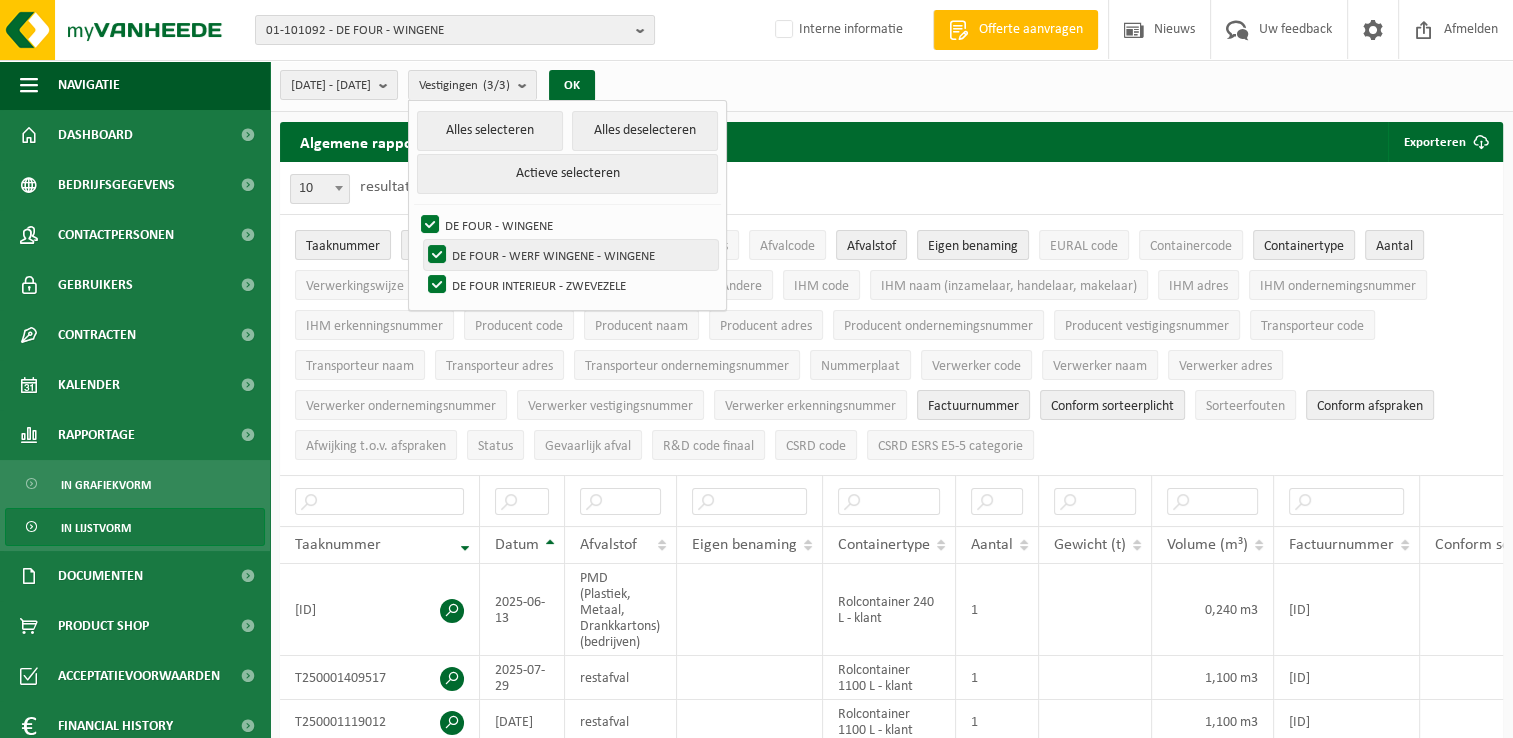 click on "DE FOUR - WERF WINGENE - WINGENE" at bounding box center (571, 255) 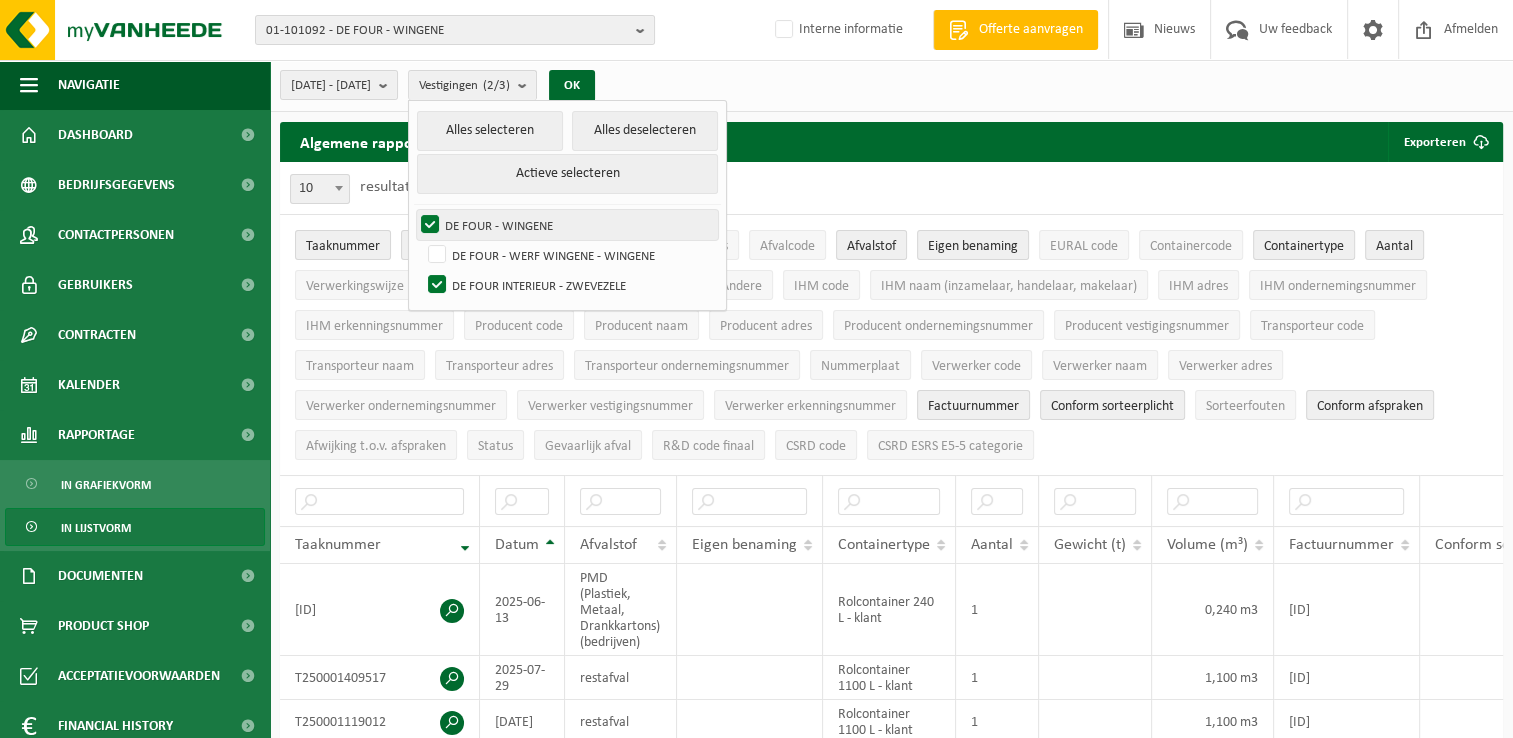 click on "DE FOUR - WINGENE" at bounding box center (567, 225) 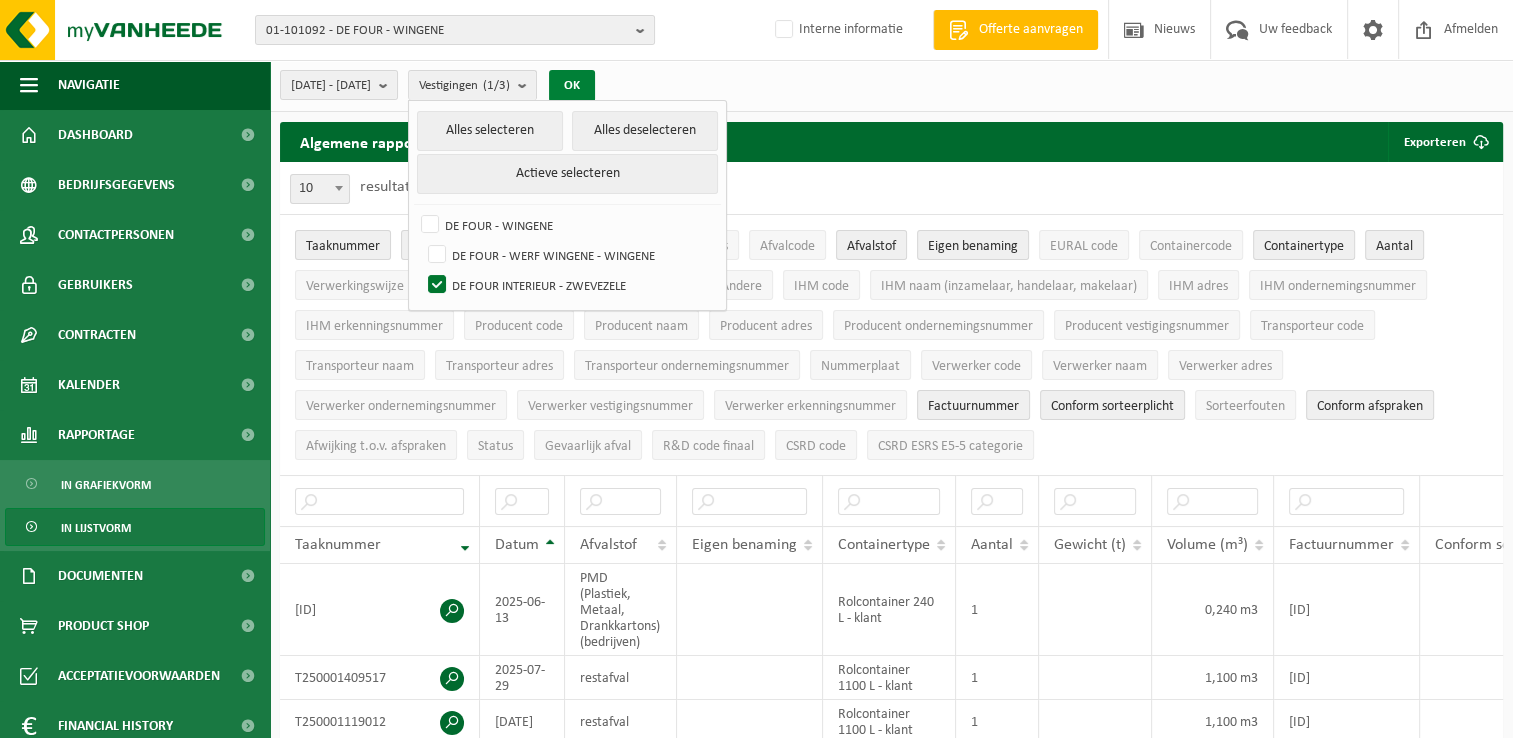 click on "OK" at bounding box center [572, 86] 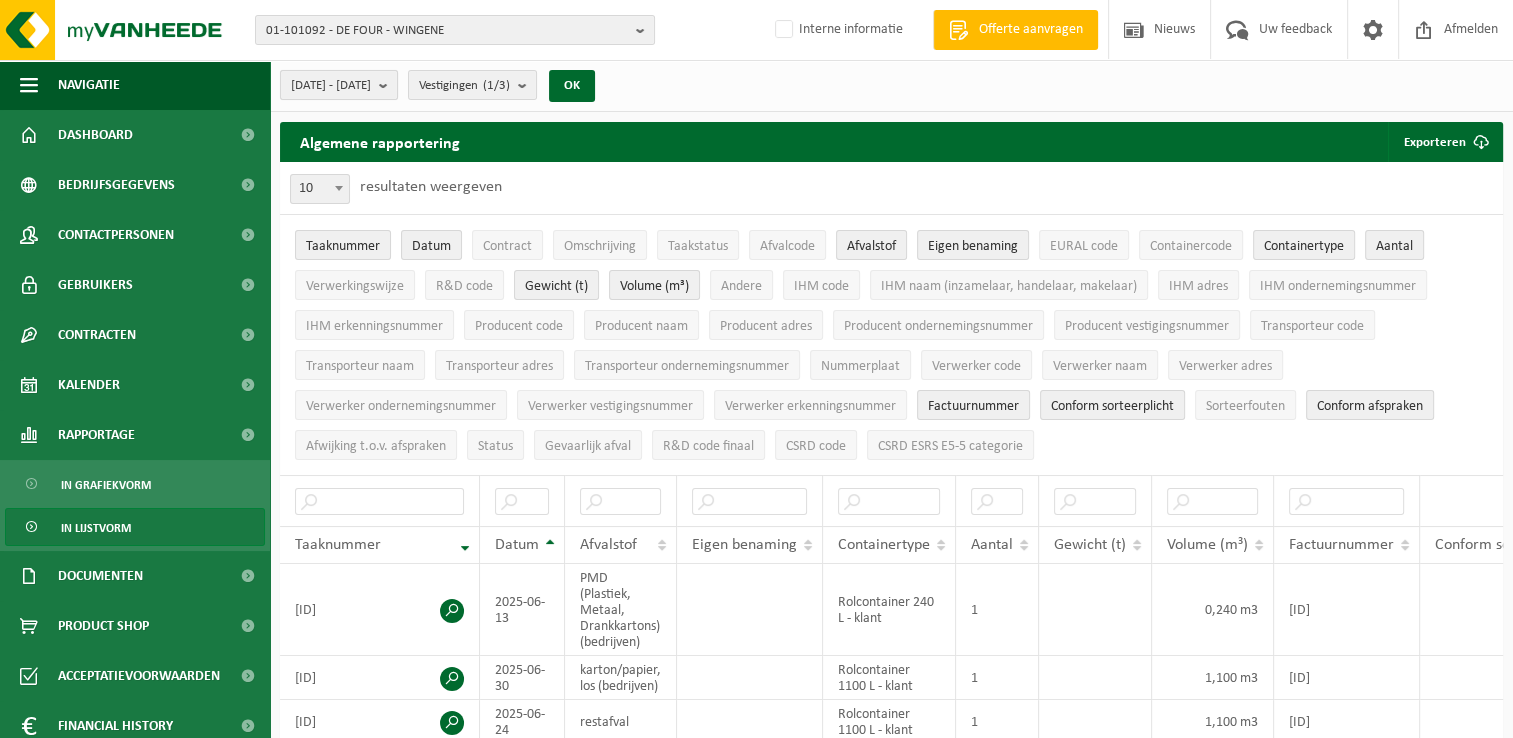 click on "2025-01-01 - 2025-08-04" at bounding box center [331, 86] 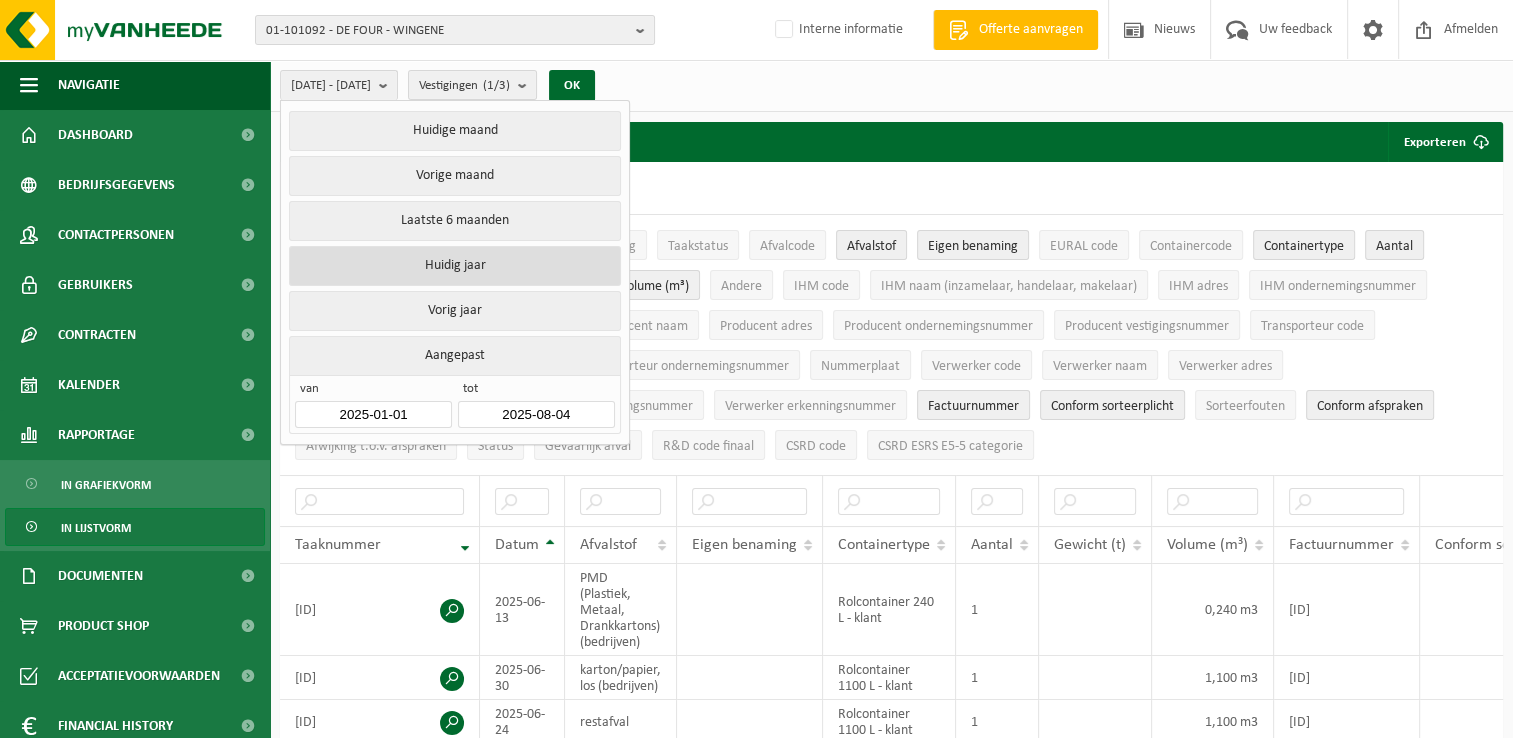 click on "Huidig jaar" at bounding box center [454, 266] 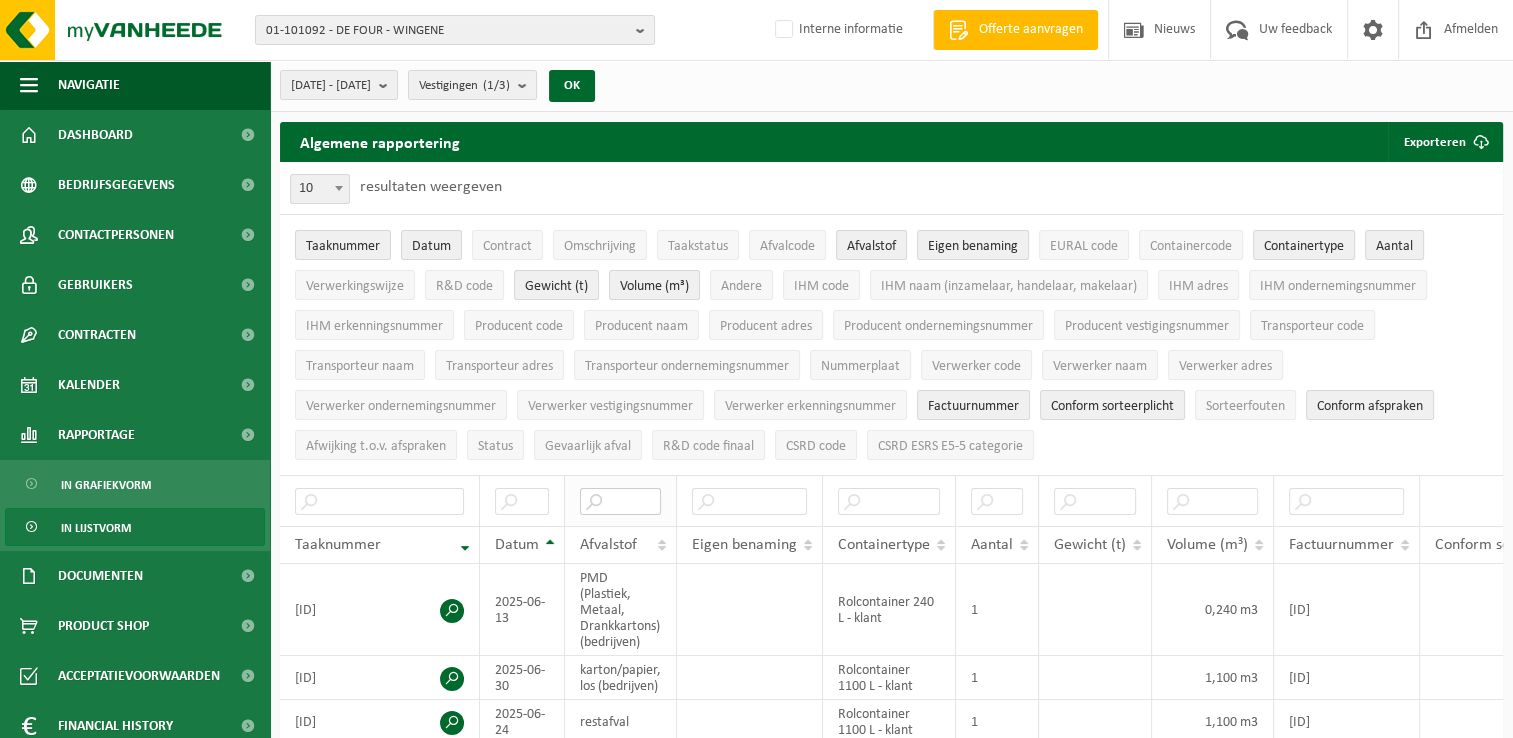 drag, startPoint x: 625, startPoint y: 498, endPoint x: 609, endPoint y: 498, distance: 16 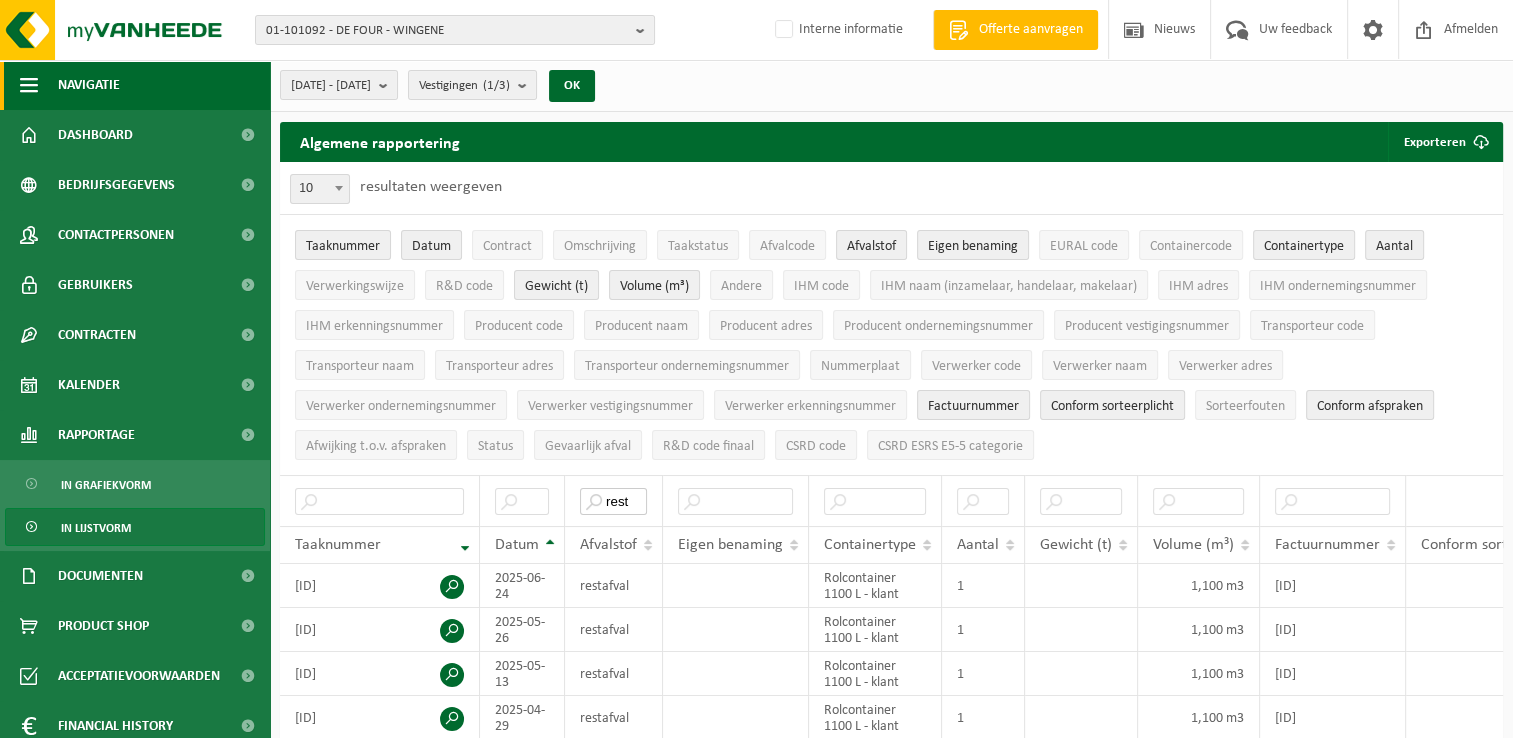type on "rest" 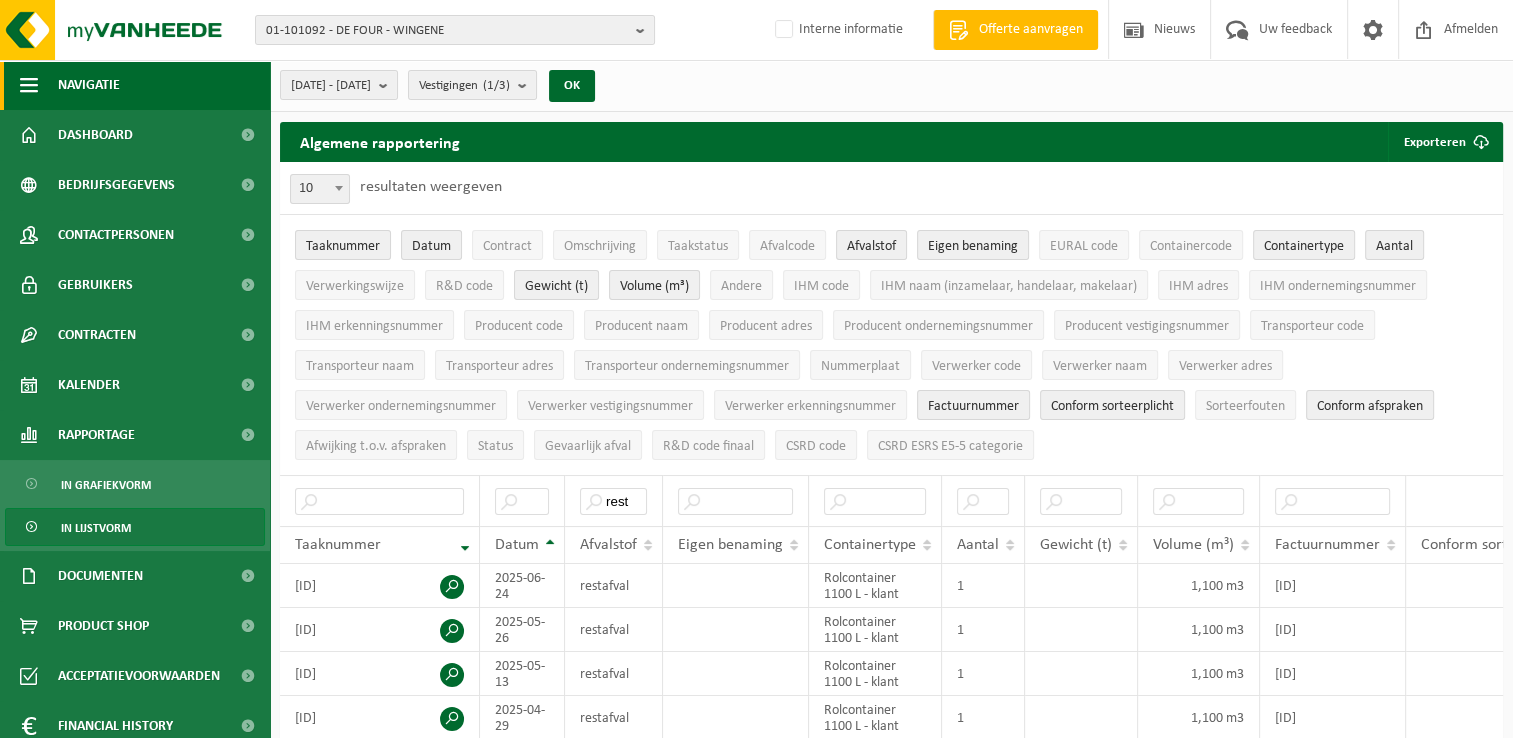 click at bounding box center [29, 85] 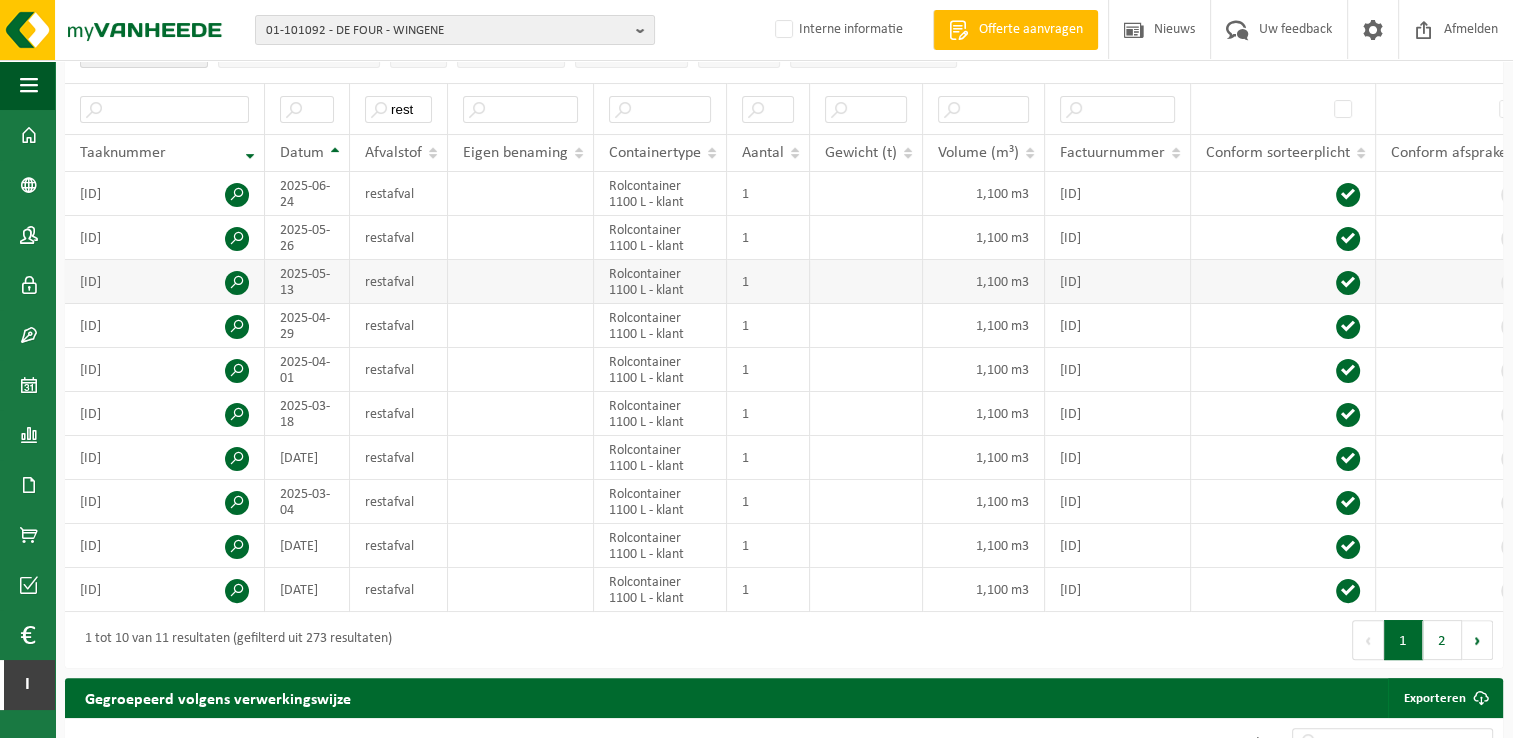 scroll, scrollTop: 400, scrollLeft: 0, axis: vertical 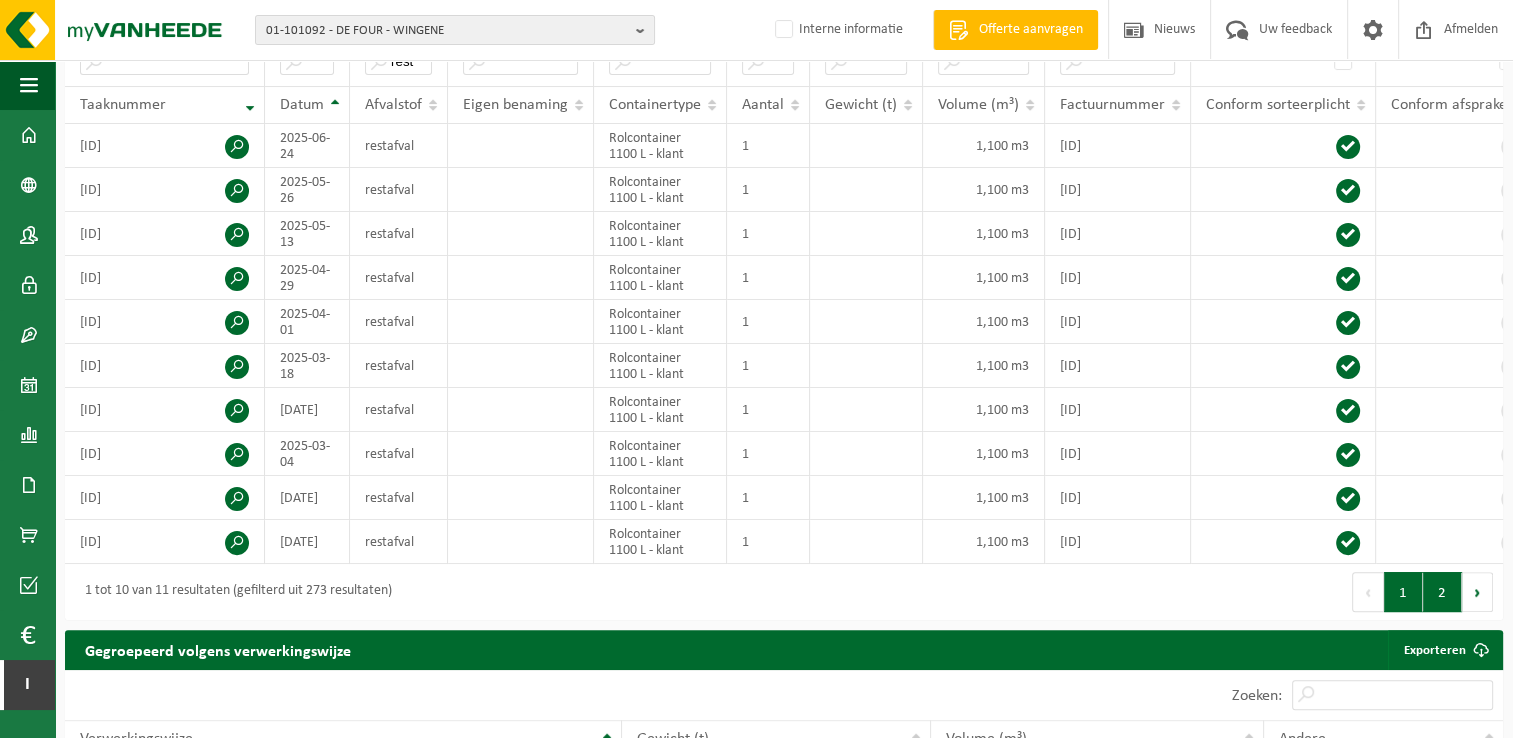 click on "2" at bounding box center (1442, 592) 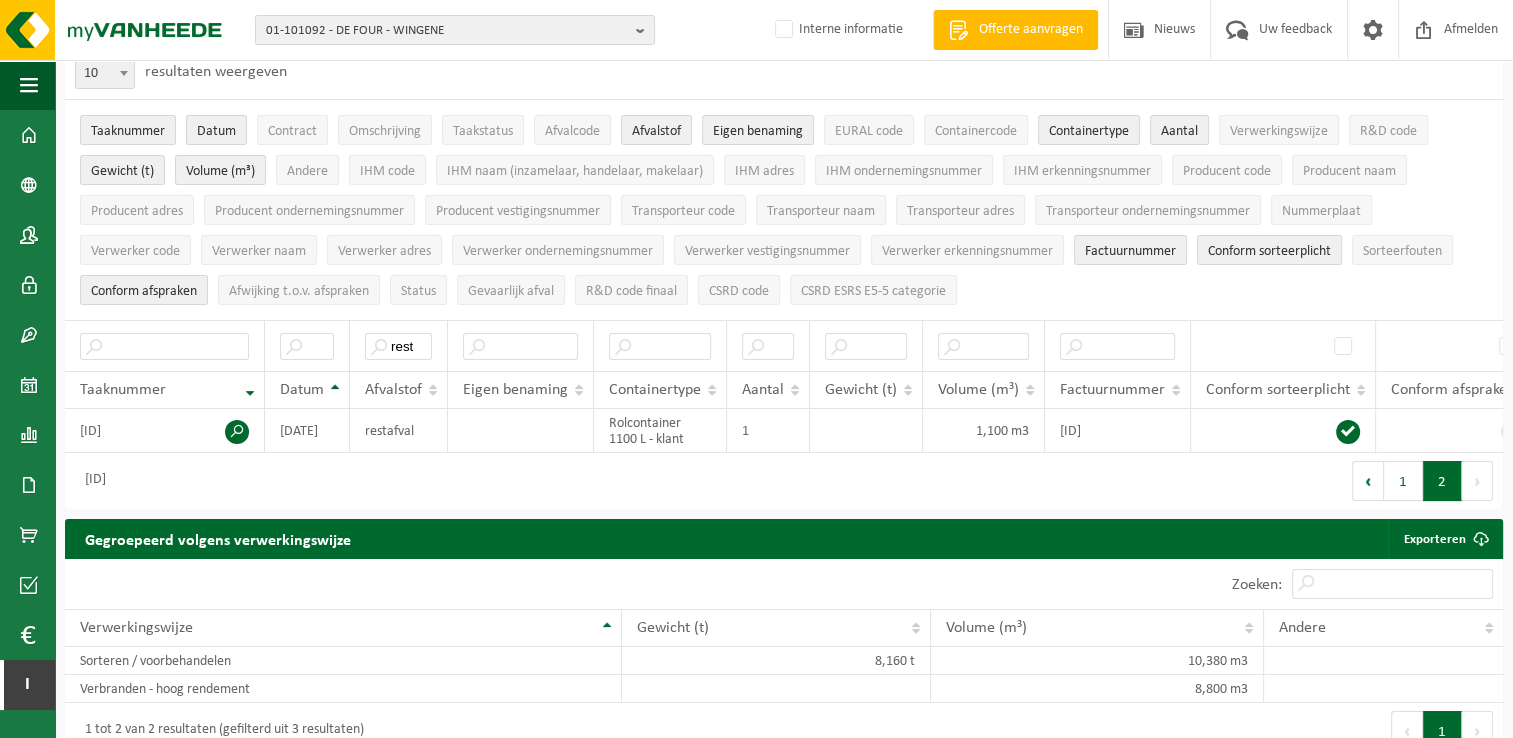 scroll, scrollTop: 100, scrollLeft: 0, axis: vertical 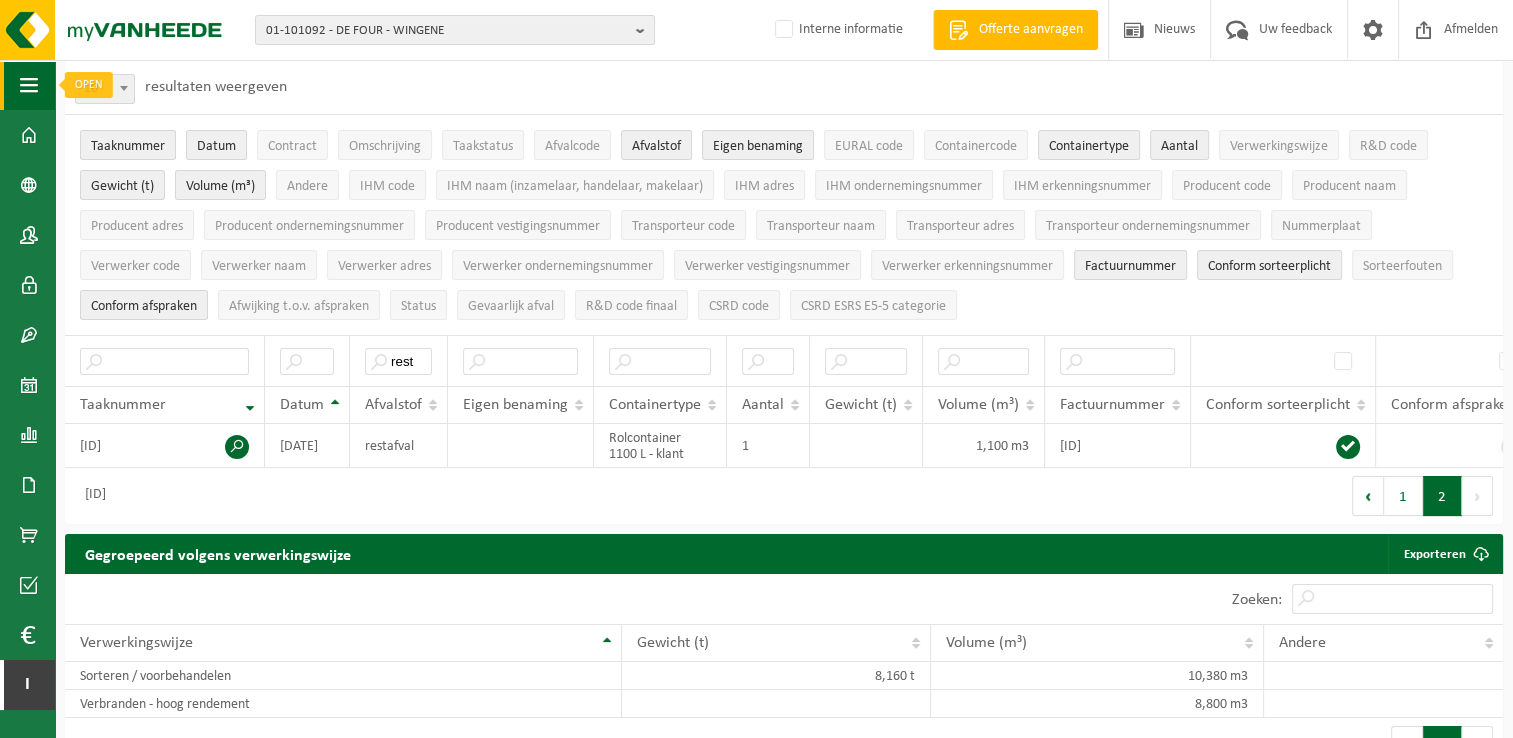 click on "Navigatie" at bounding box center [27, 85] 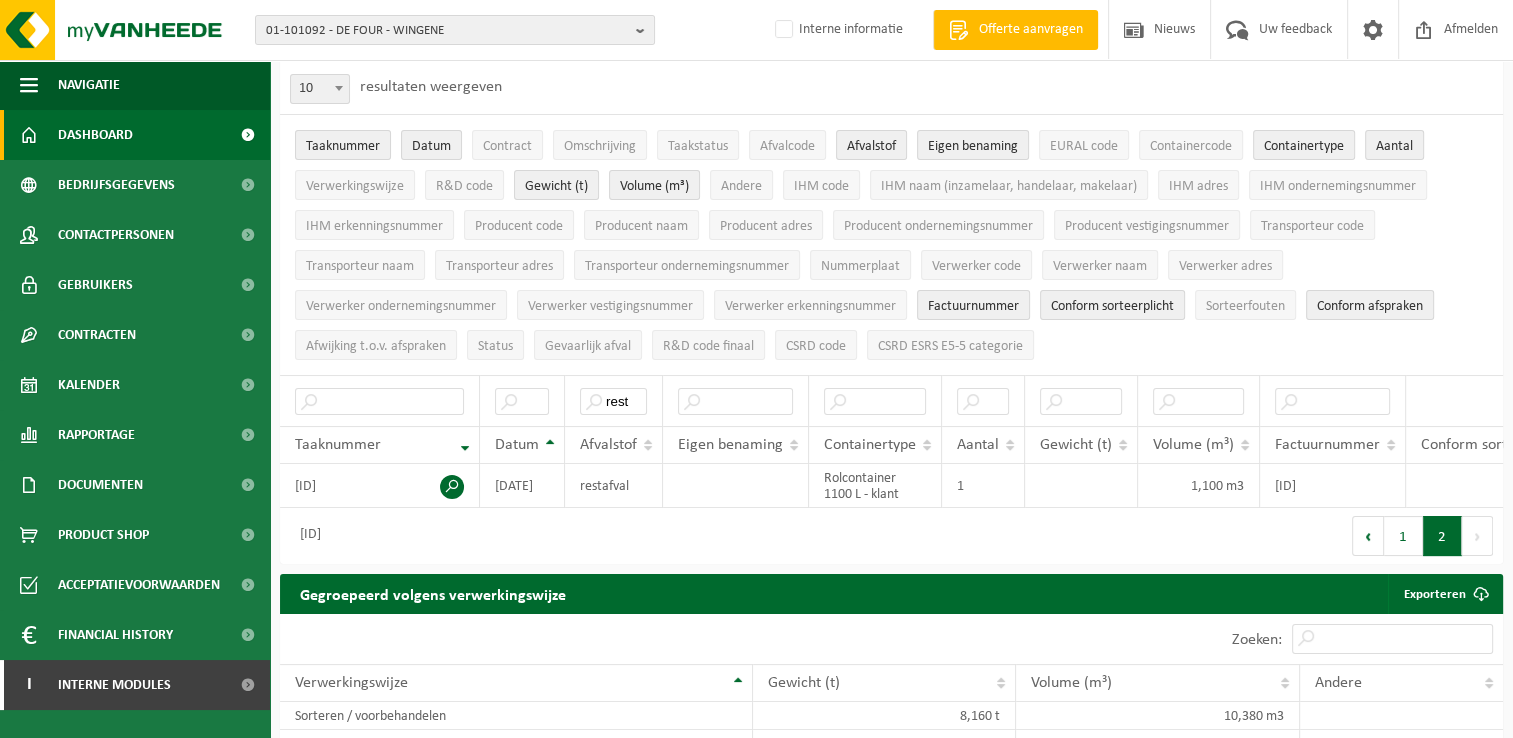click on "Dashboard" at bounding box center [95, 135] 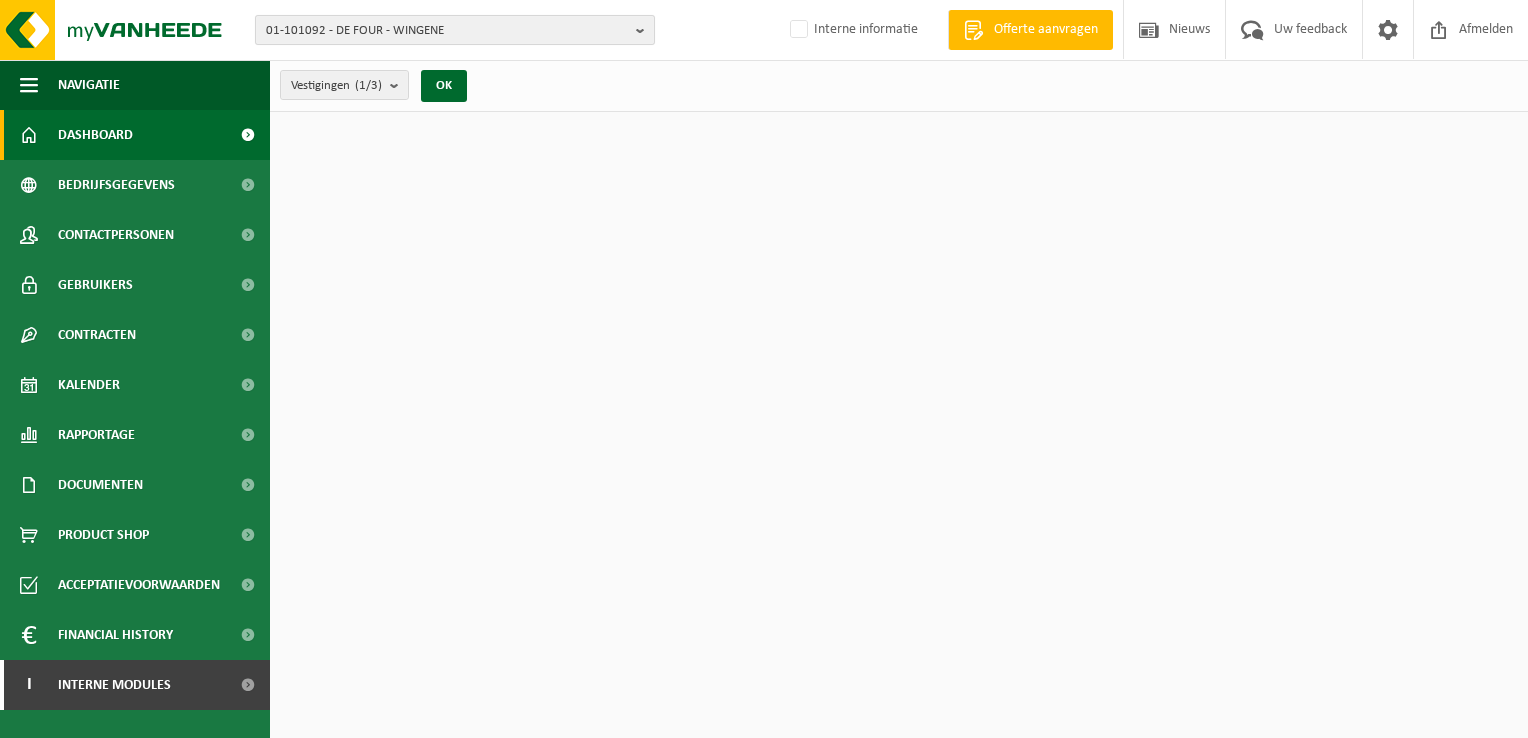 scroll, scrollTop: 0, scrollLeft: 0, axis: both 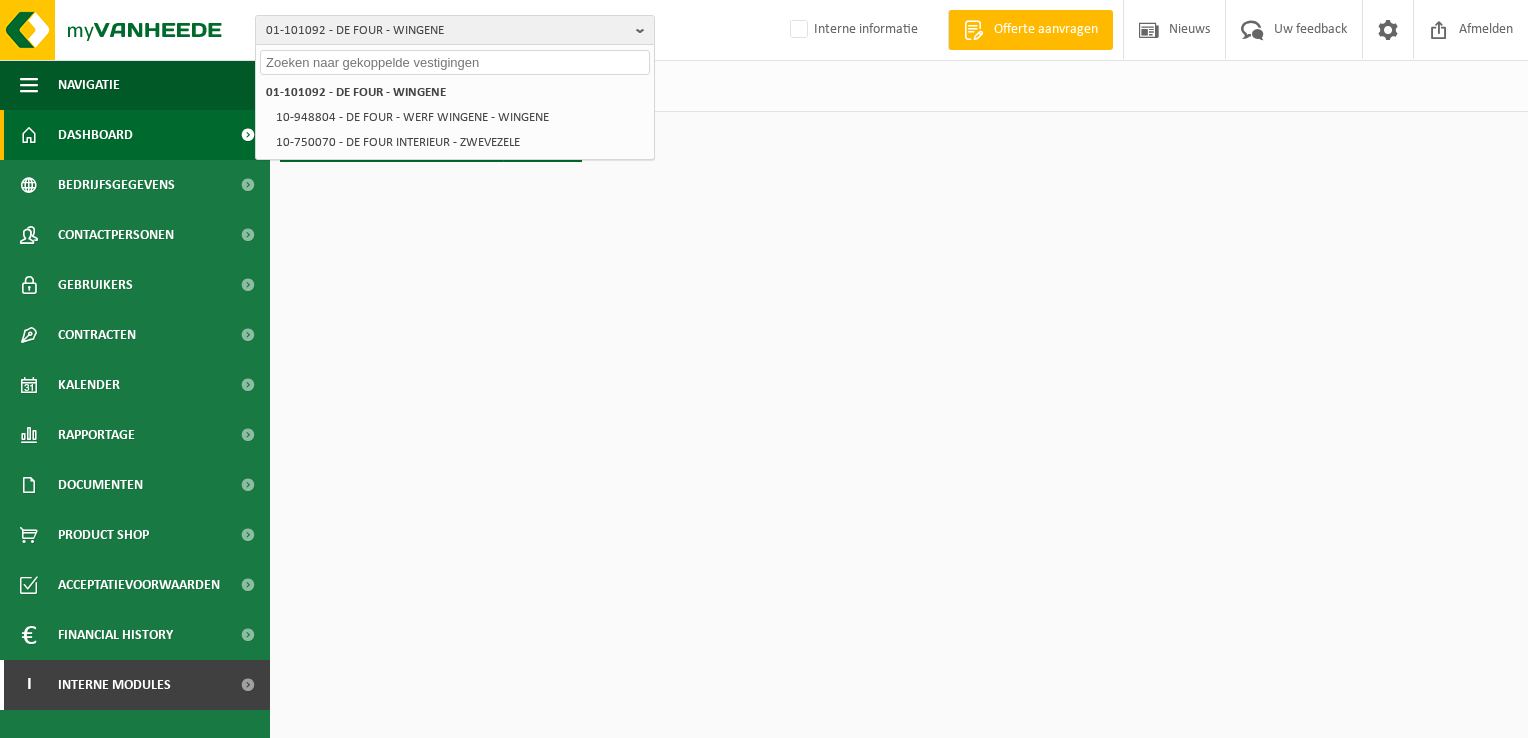 click at bounding box center [455, 62] 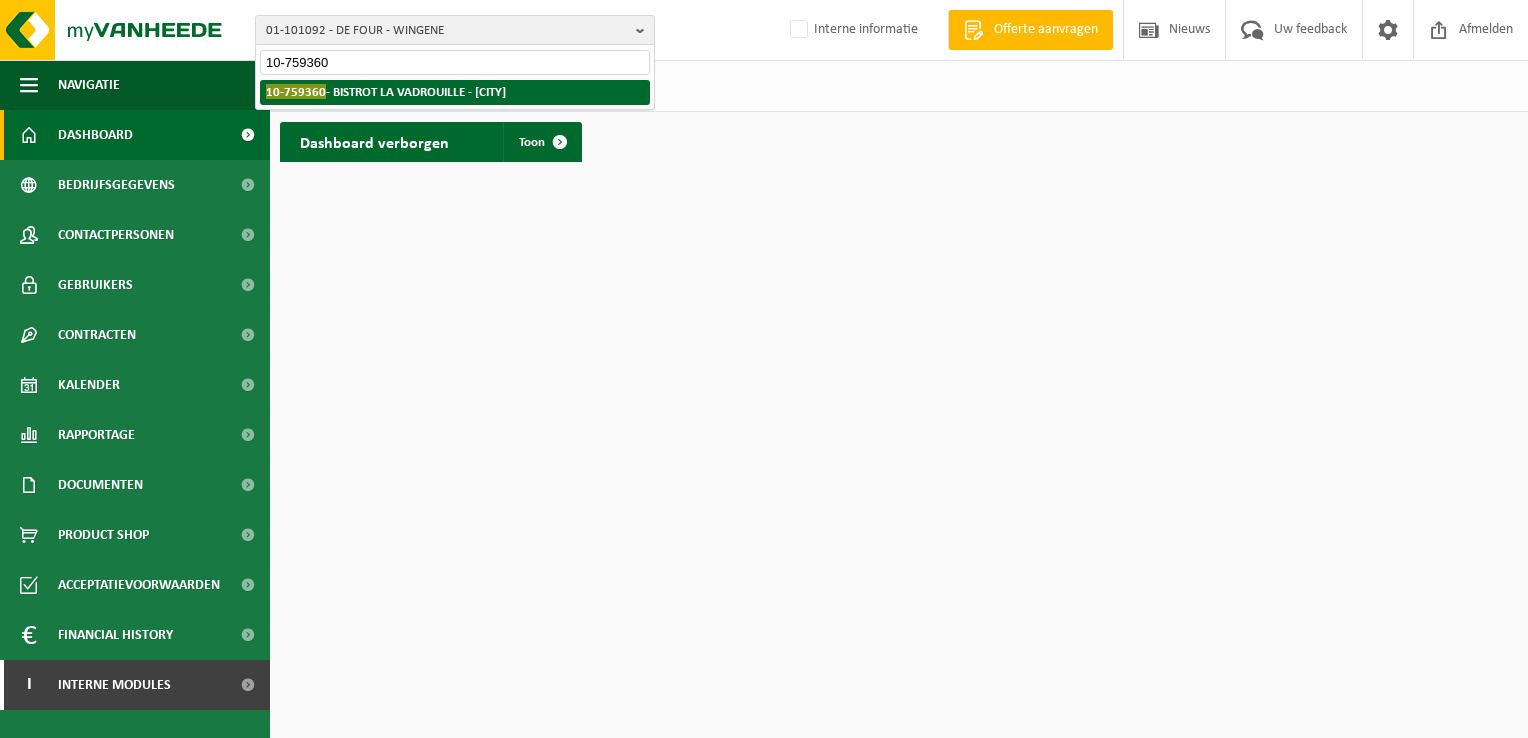 type on "10-759360" 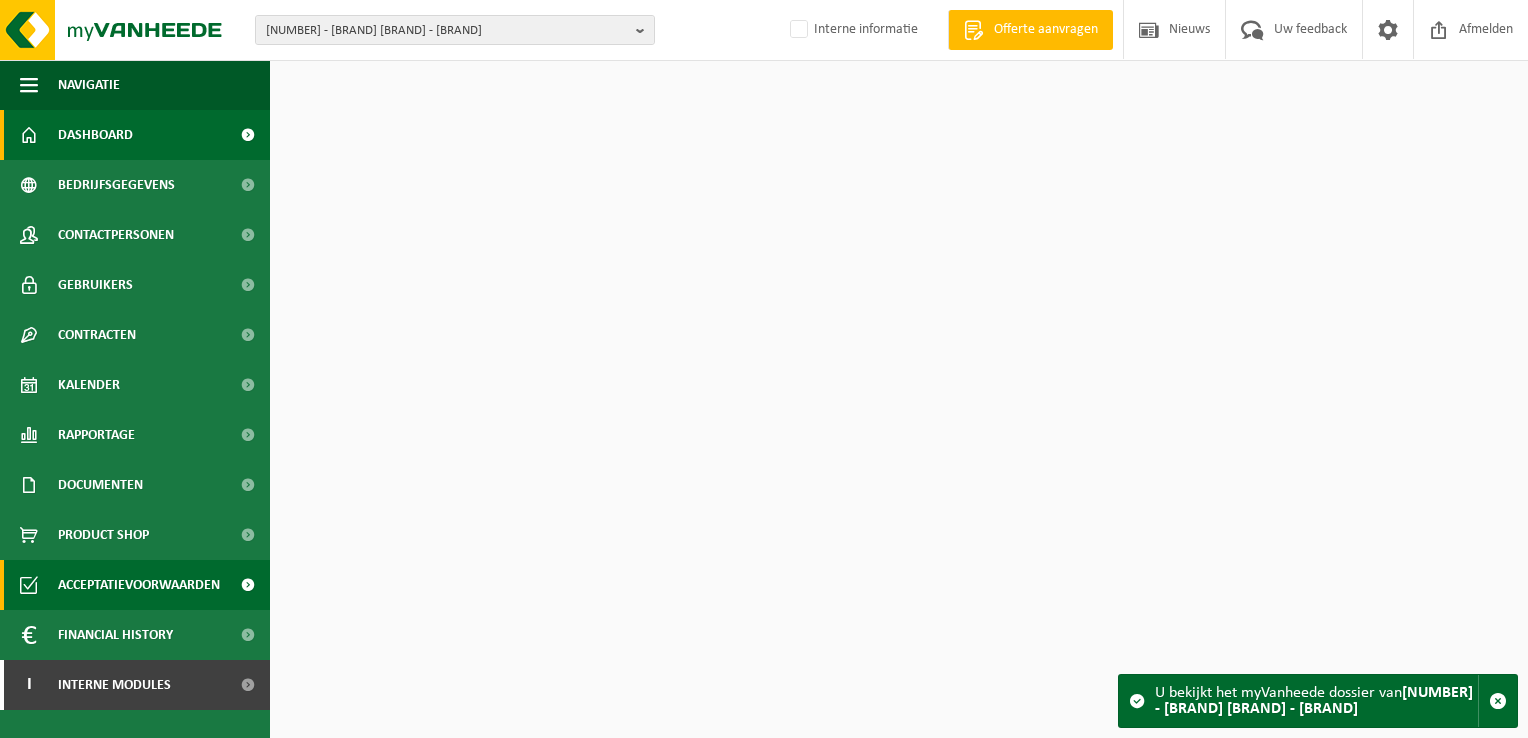 scroll, scrollTop: 0, scrollLeft: 0, axis: both 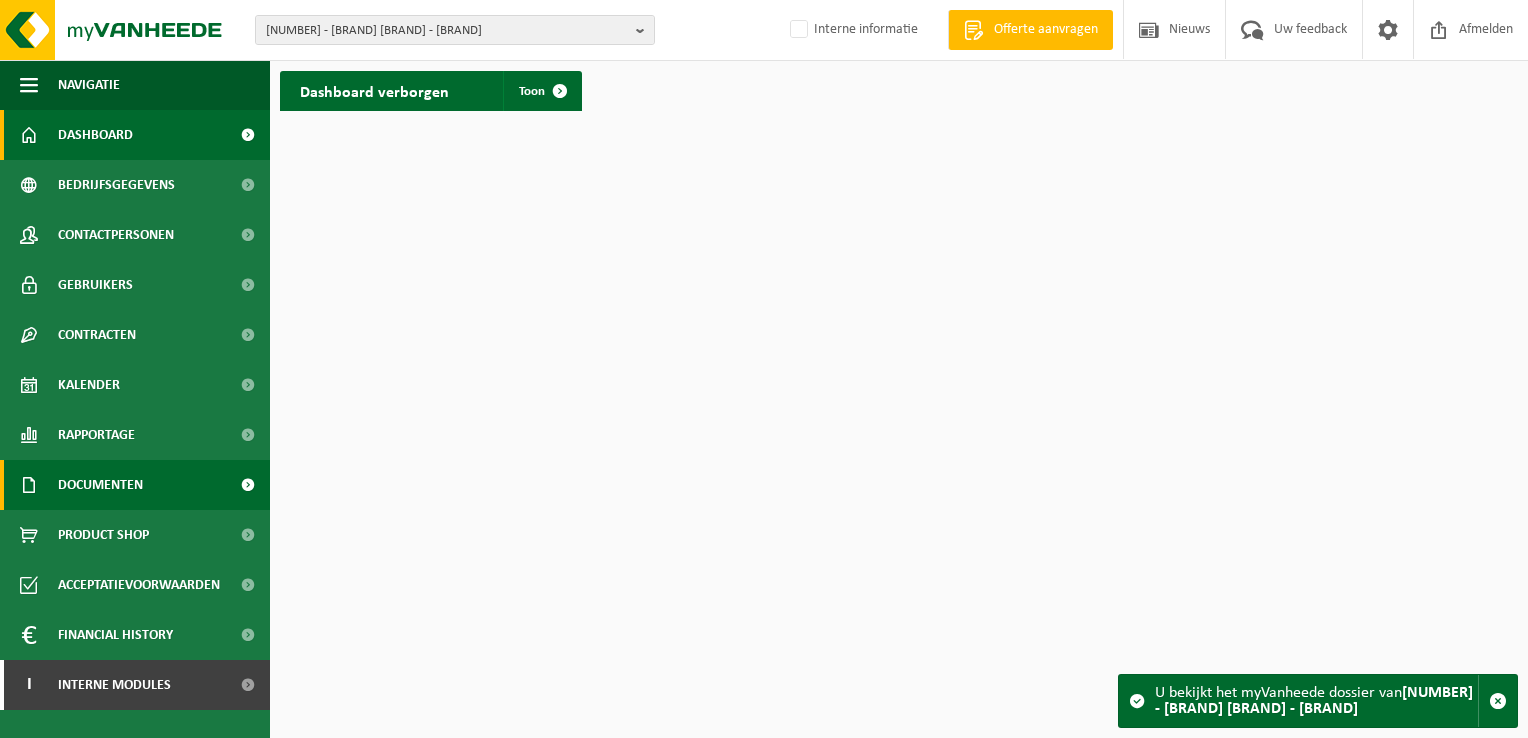 click on "Documenten" at bounding box center [100, 485] 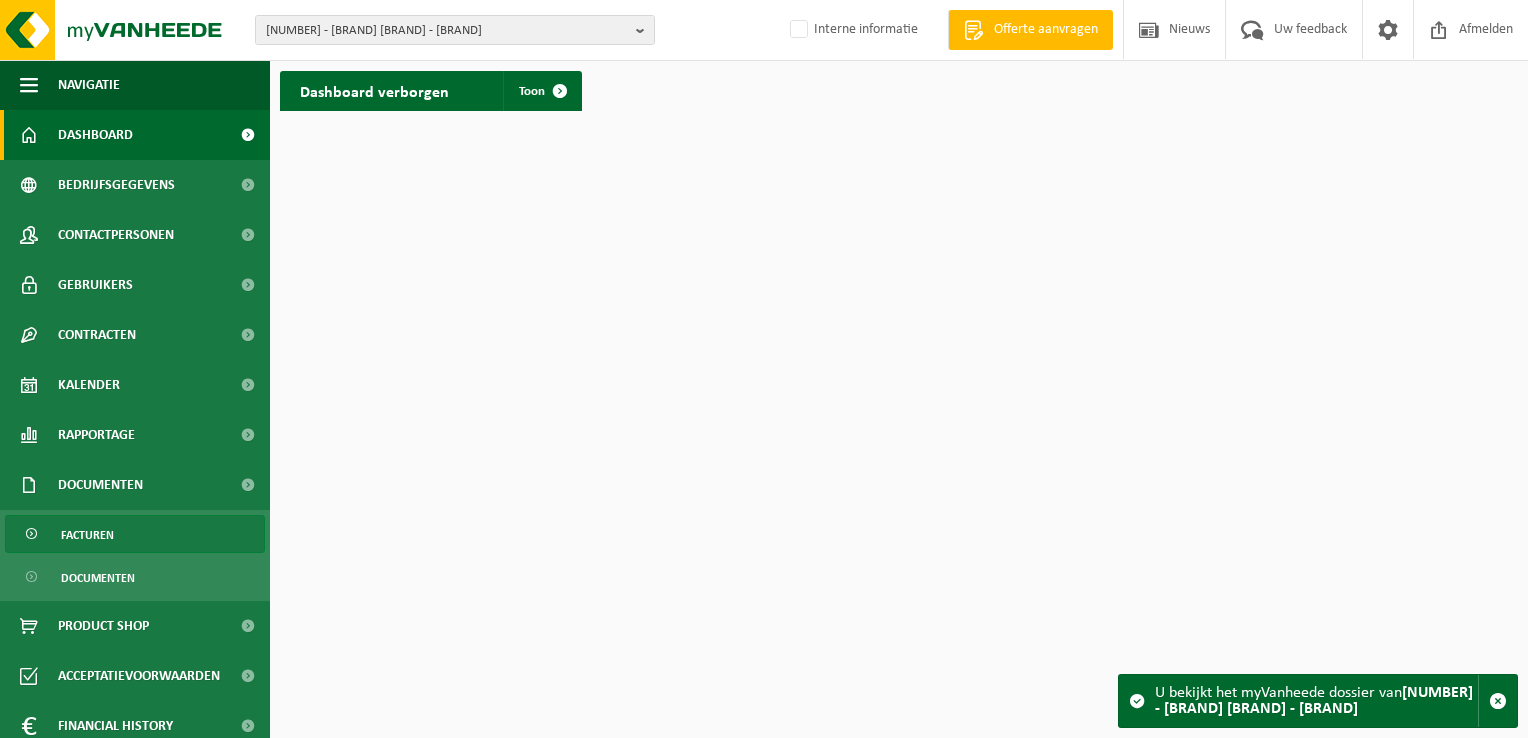 click on "Facturen" at bounding box center [87, 535] 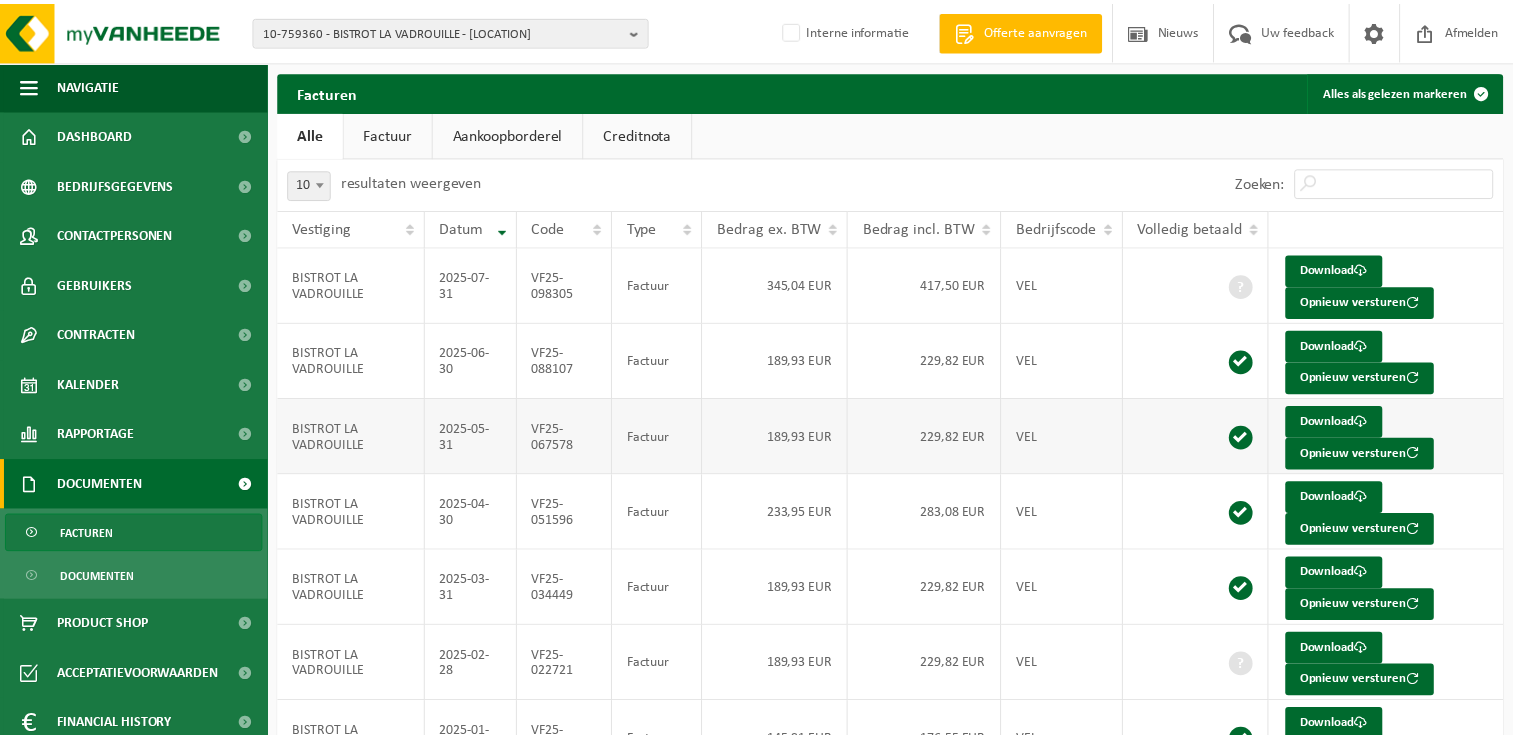 scroll, scrollTop: 0, scrollLeft: 0, axis: both 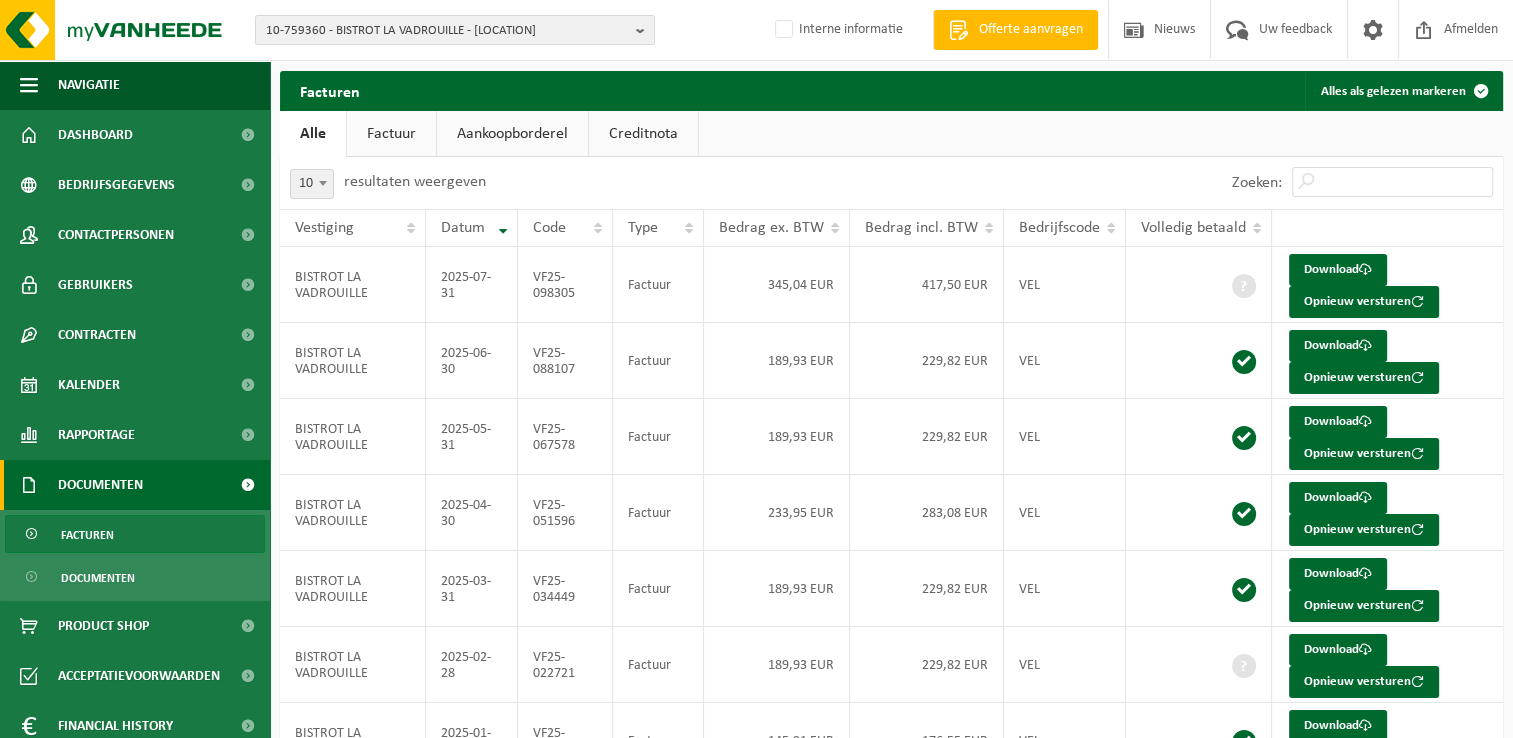 click on "Factuur" at bounding box center (391, 134) 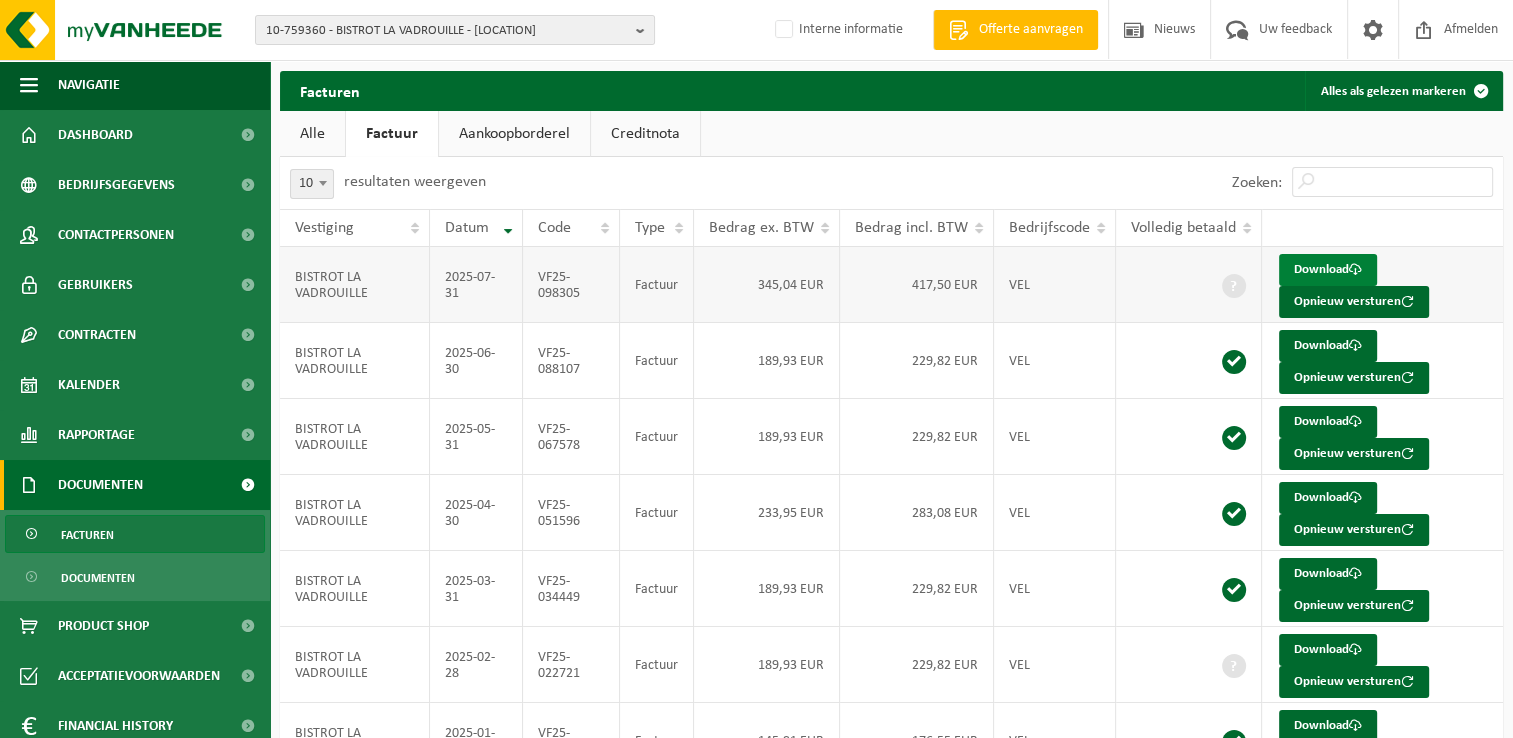 click on "Download" at bounding box center (1328, 270) 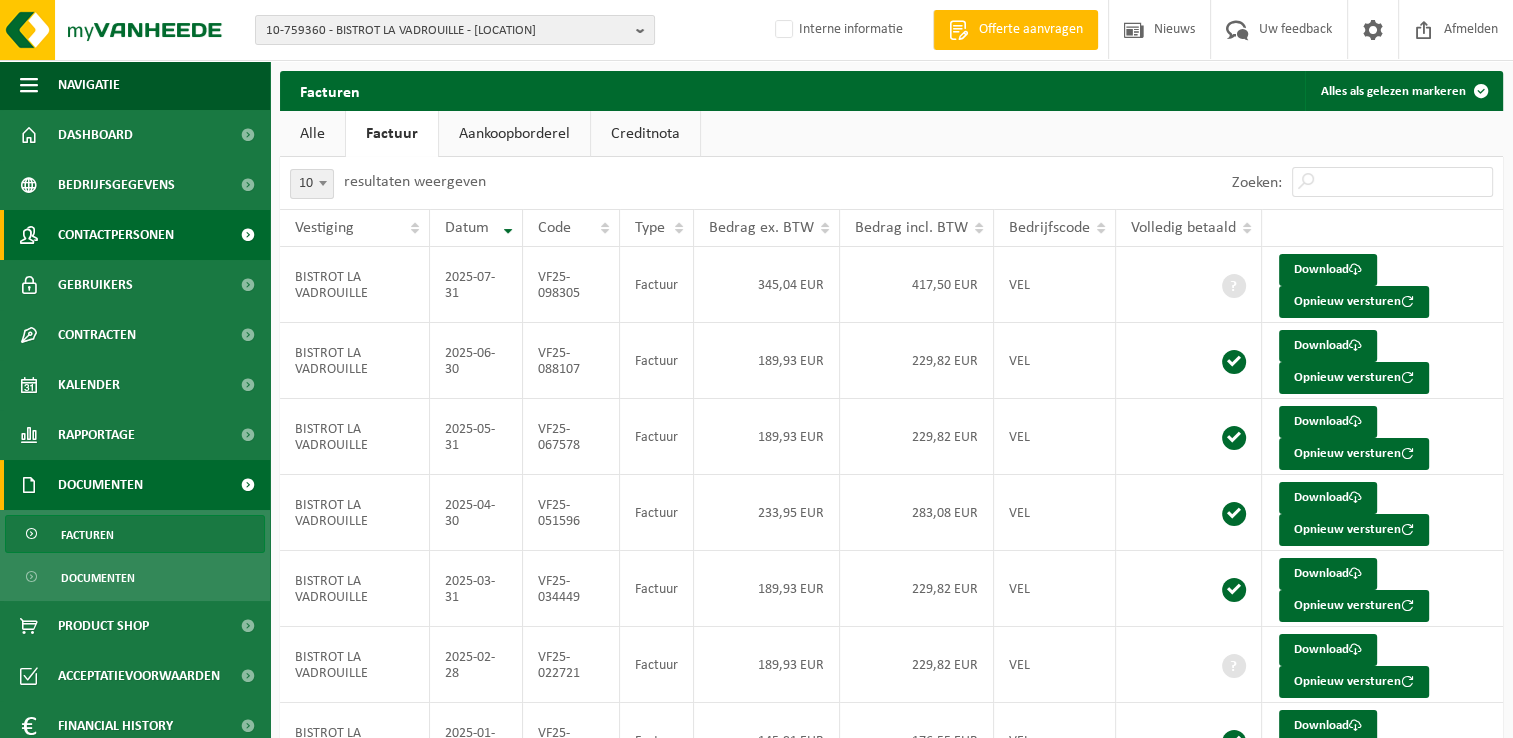 click on "Contactpersonen" at bounding box center [116, 235] 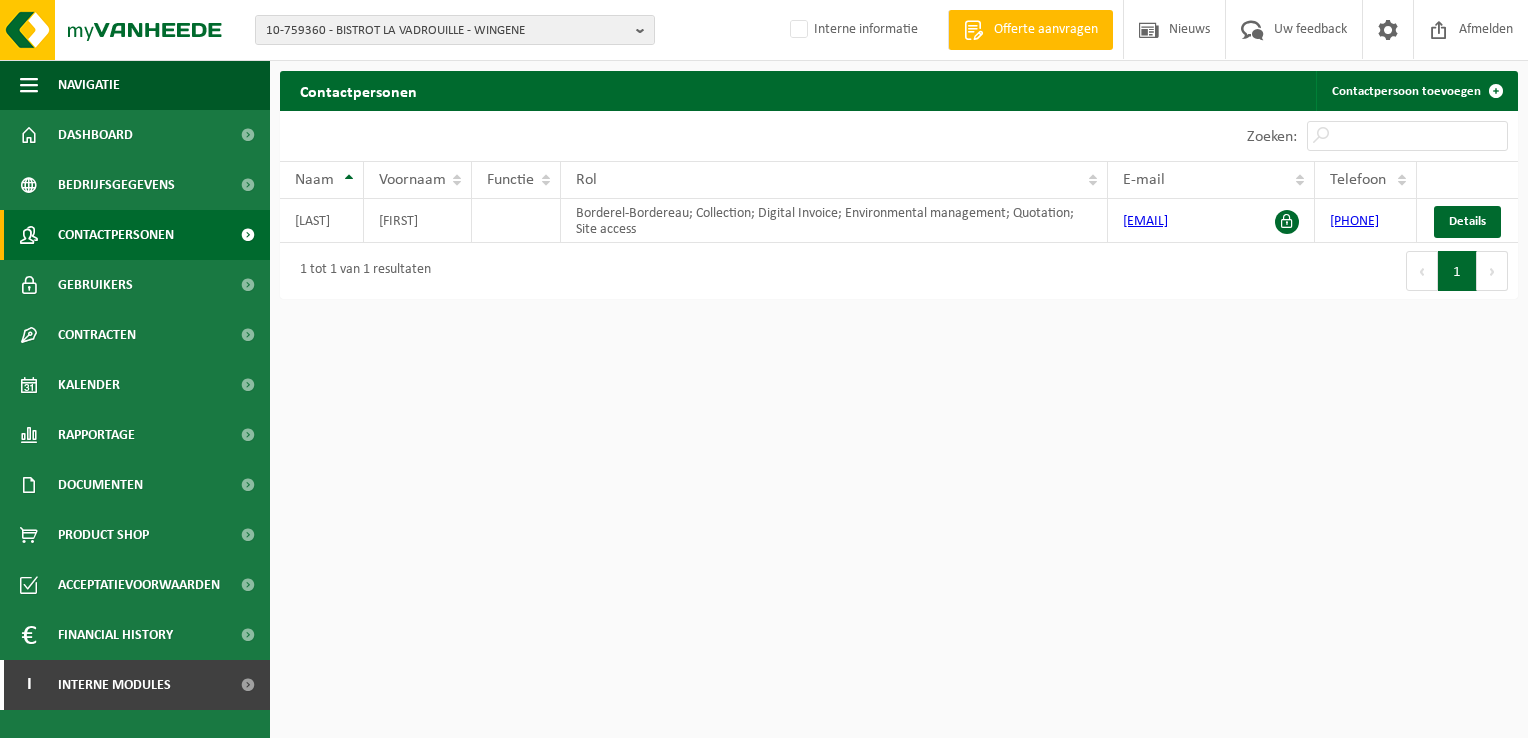 scroll, scrollTop: 0, scrollLeft: 0, axis: both 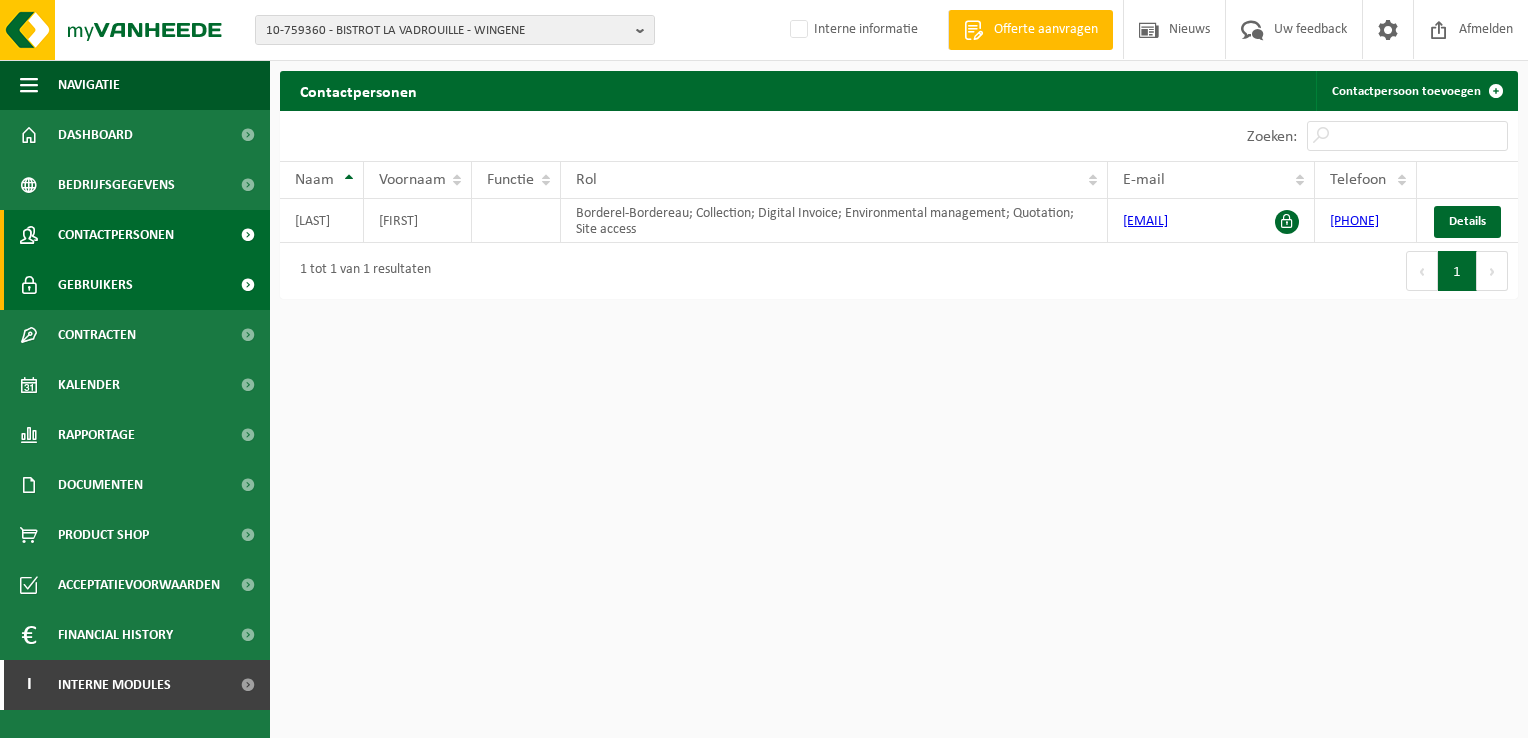 click on "Gebruikers" at bounding box center [135, 285] 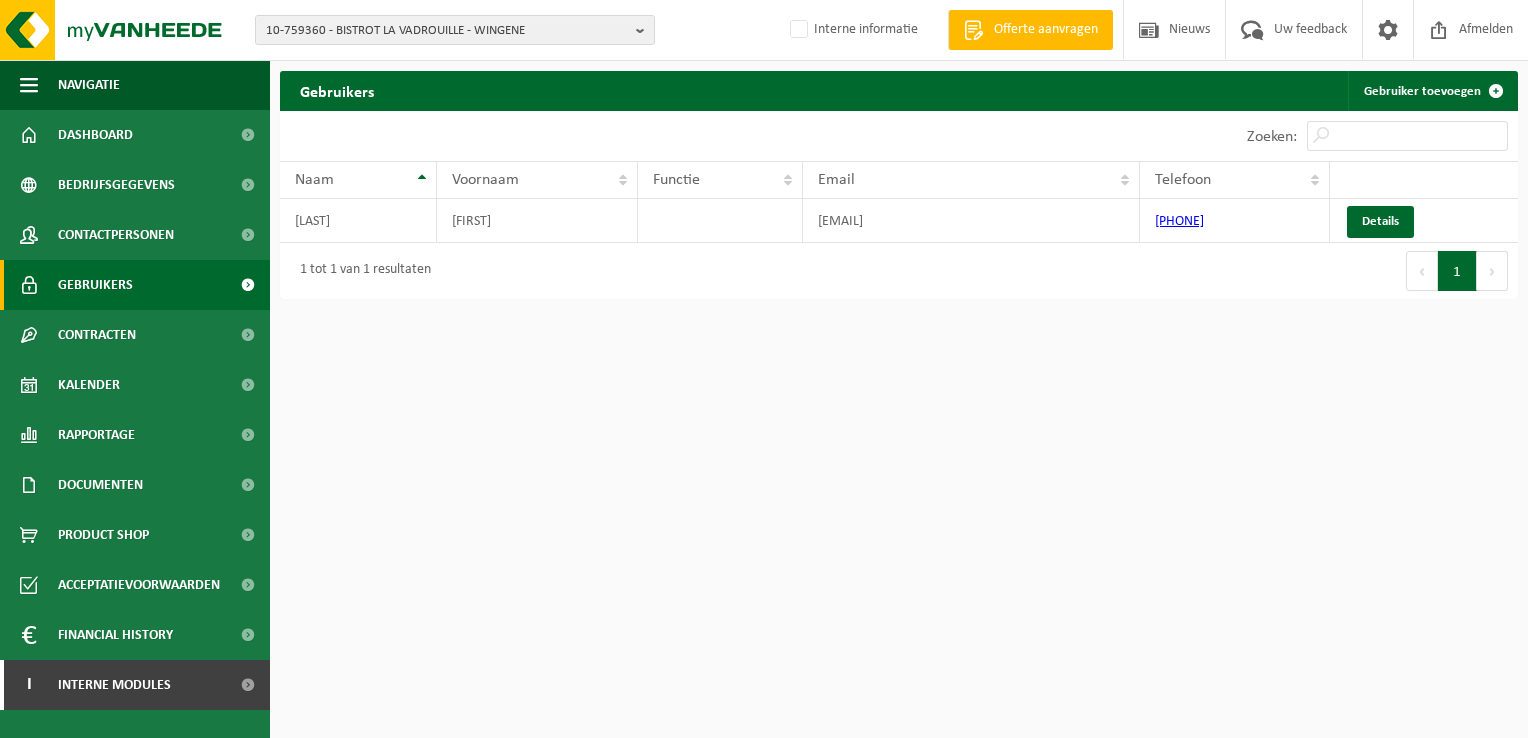 scroll, scrollTop: 0, scrollLeft: 0, axis: both 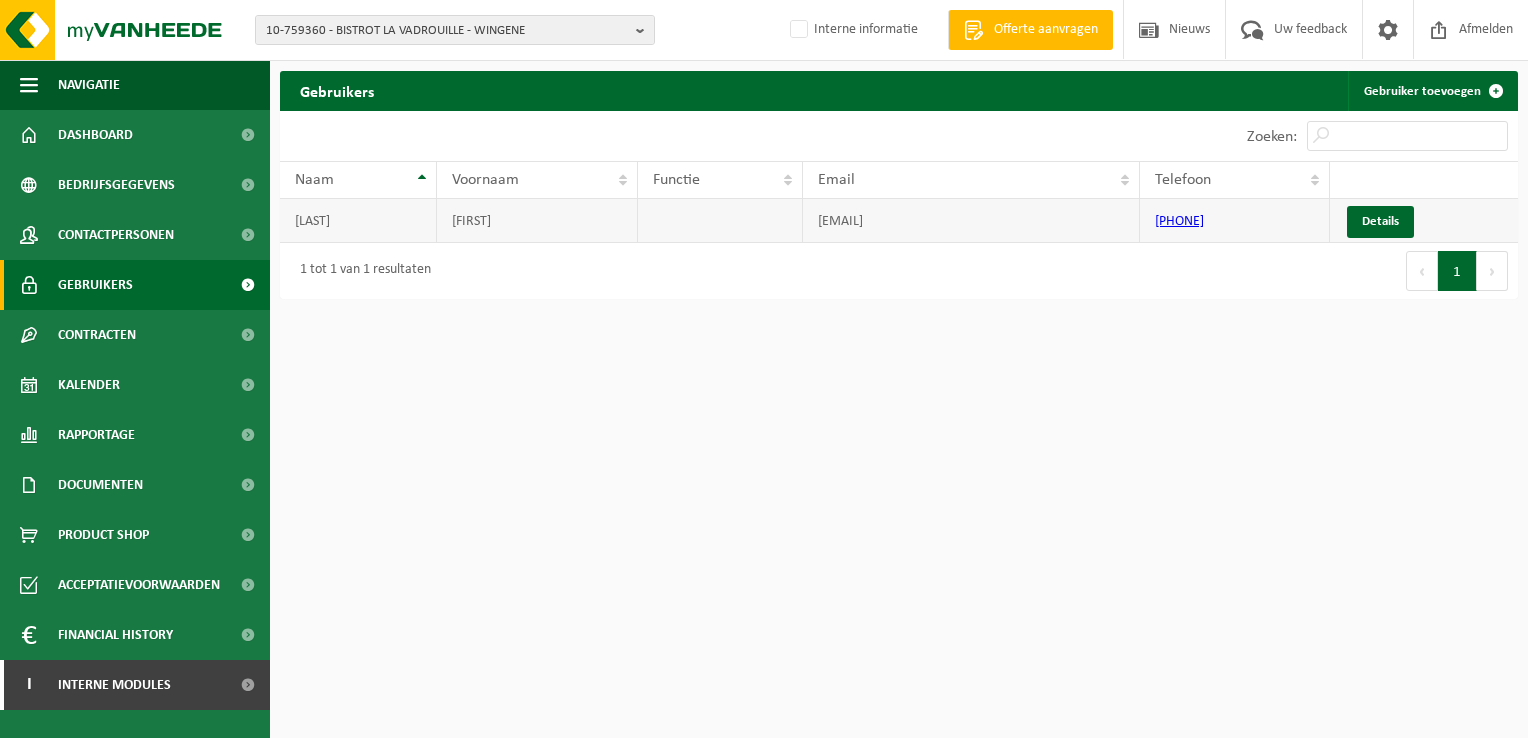 drag, startPoint x: 977, startPoint y: 223, endPoint x: 807, endPoint y: 231, distance: 170.18813 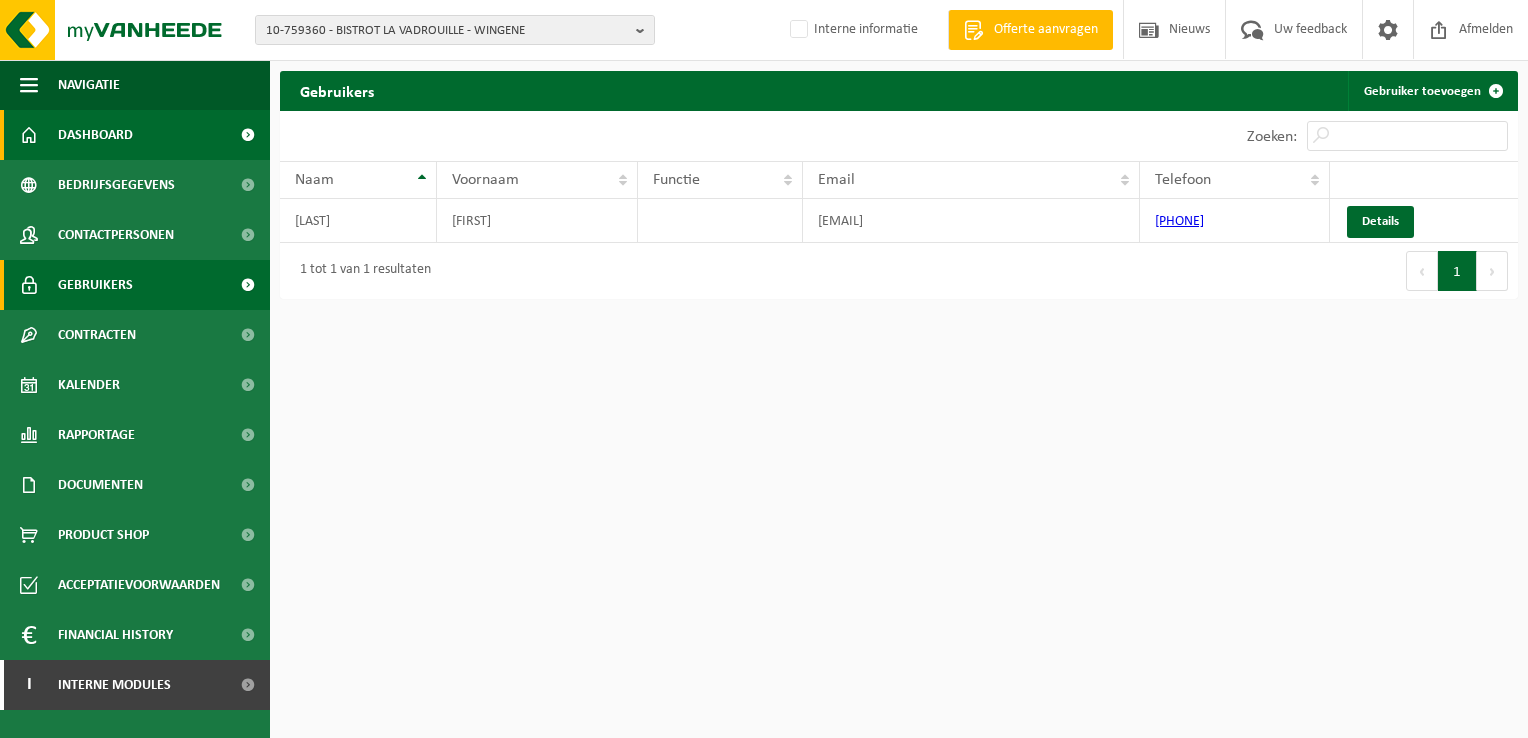 click on "Dashboard" at bounding box center (95, 135) 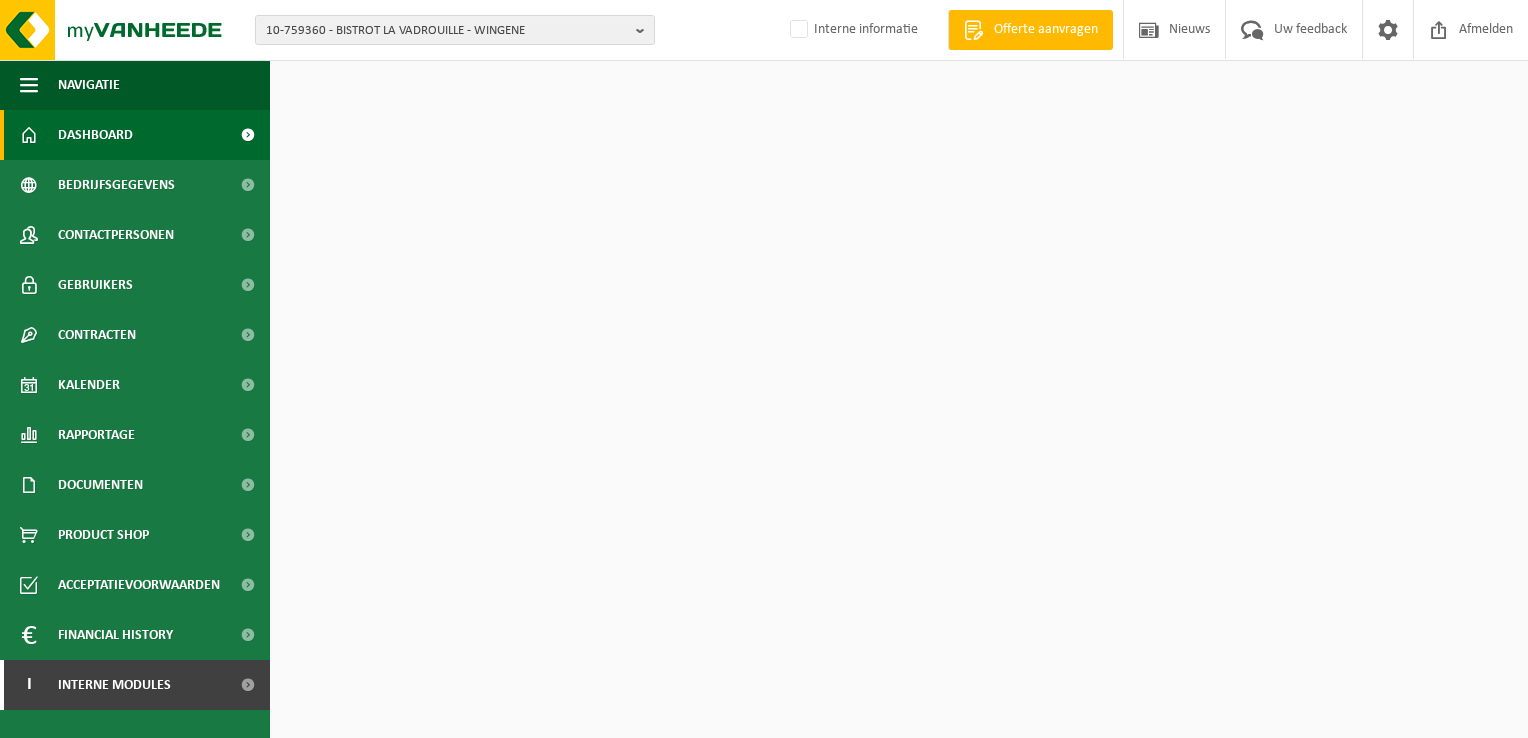 scroll, scrollTop: 0, scrollLeft: 0, axis: both 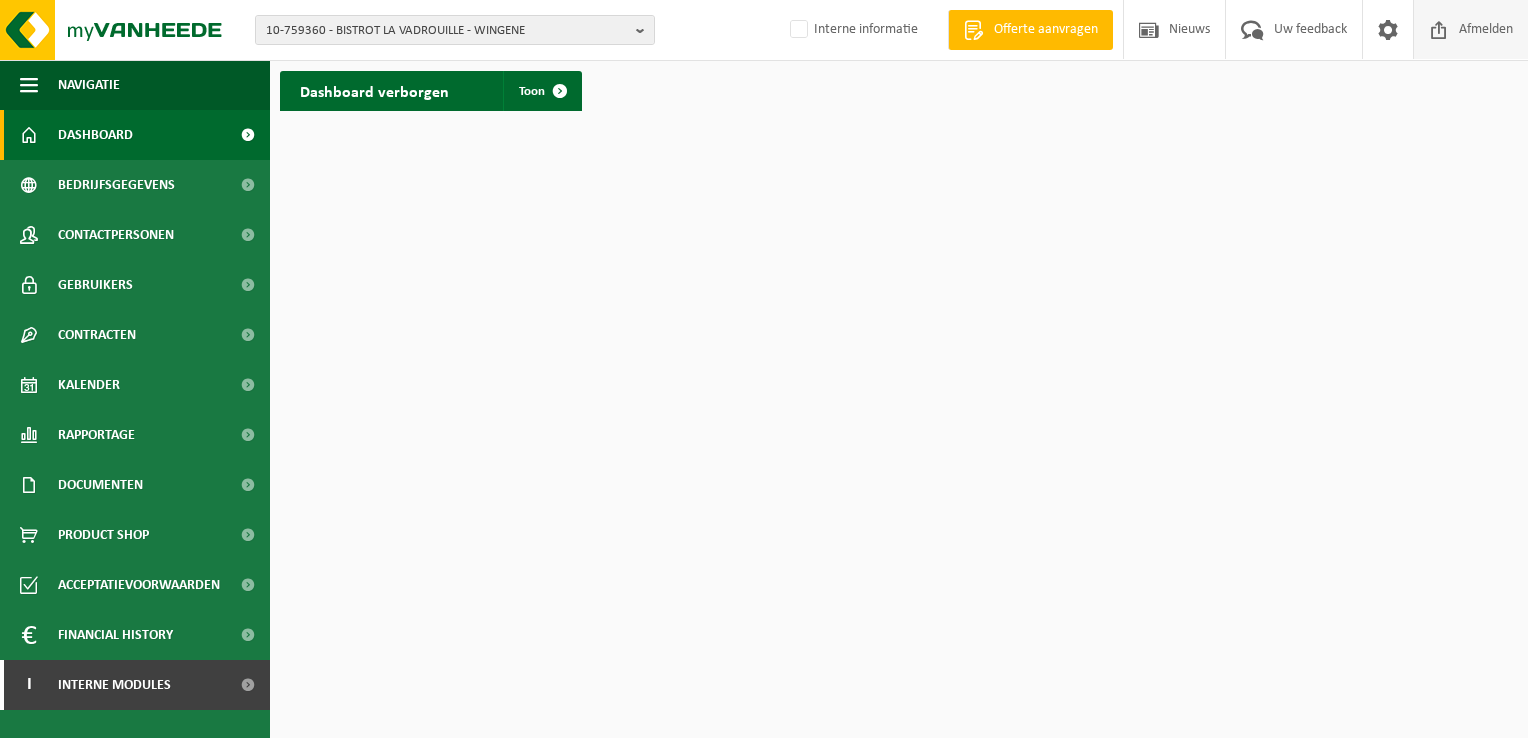 click on "Afmelden" at bounding box center [1486, 29] 